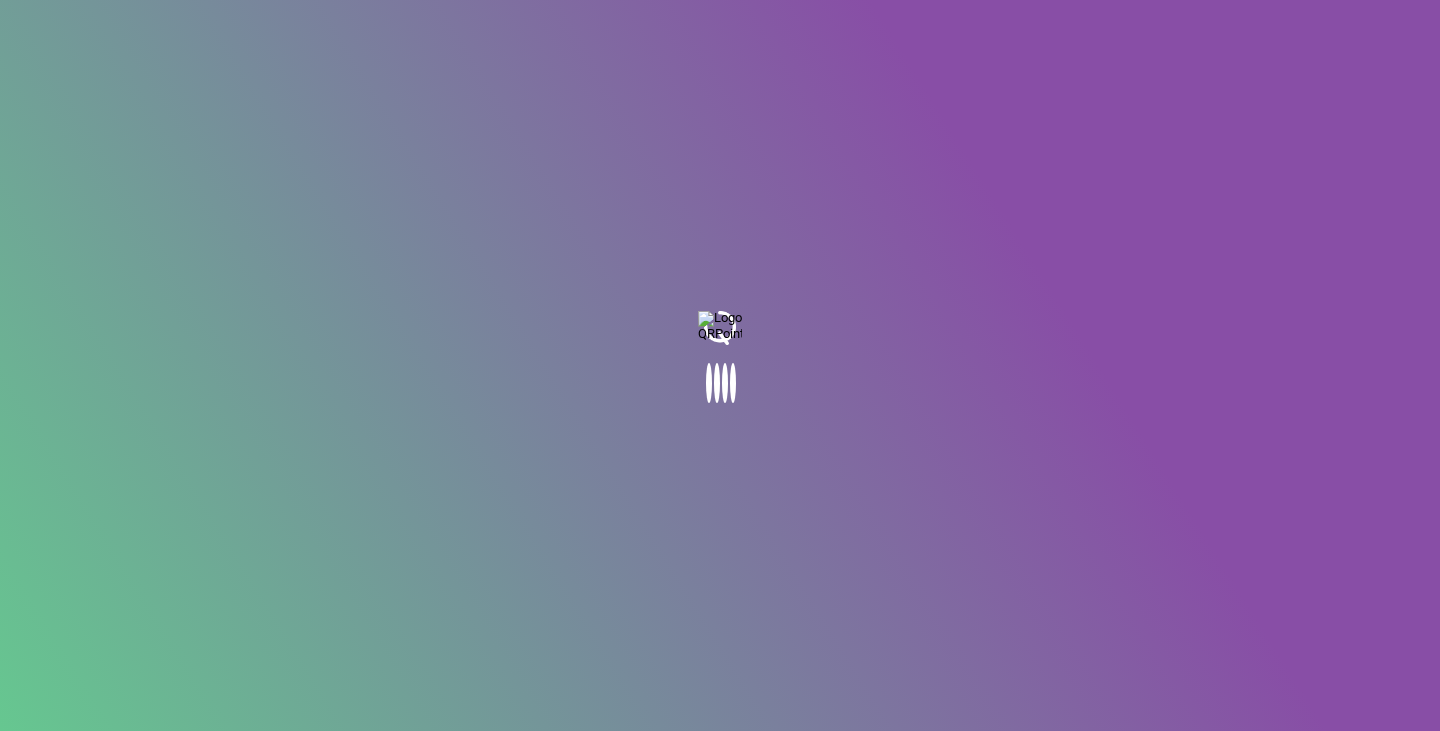 scroll, scrollTop: 0, scrollLeft: 0, axis: both 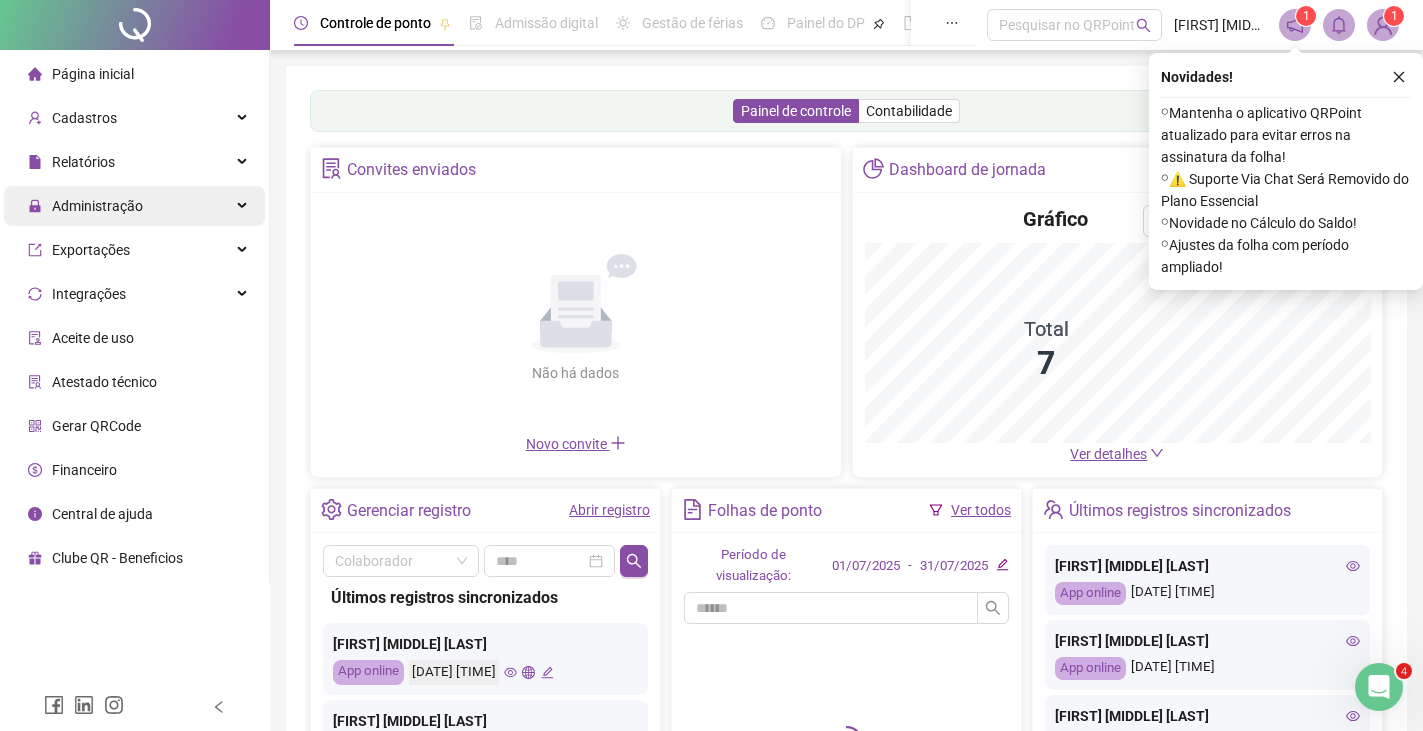 click on "Administração" at bounding box center (97, 206) 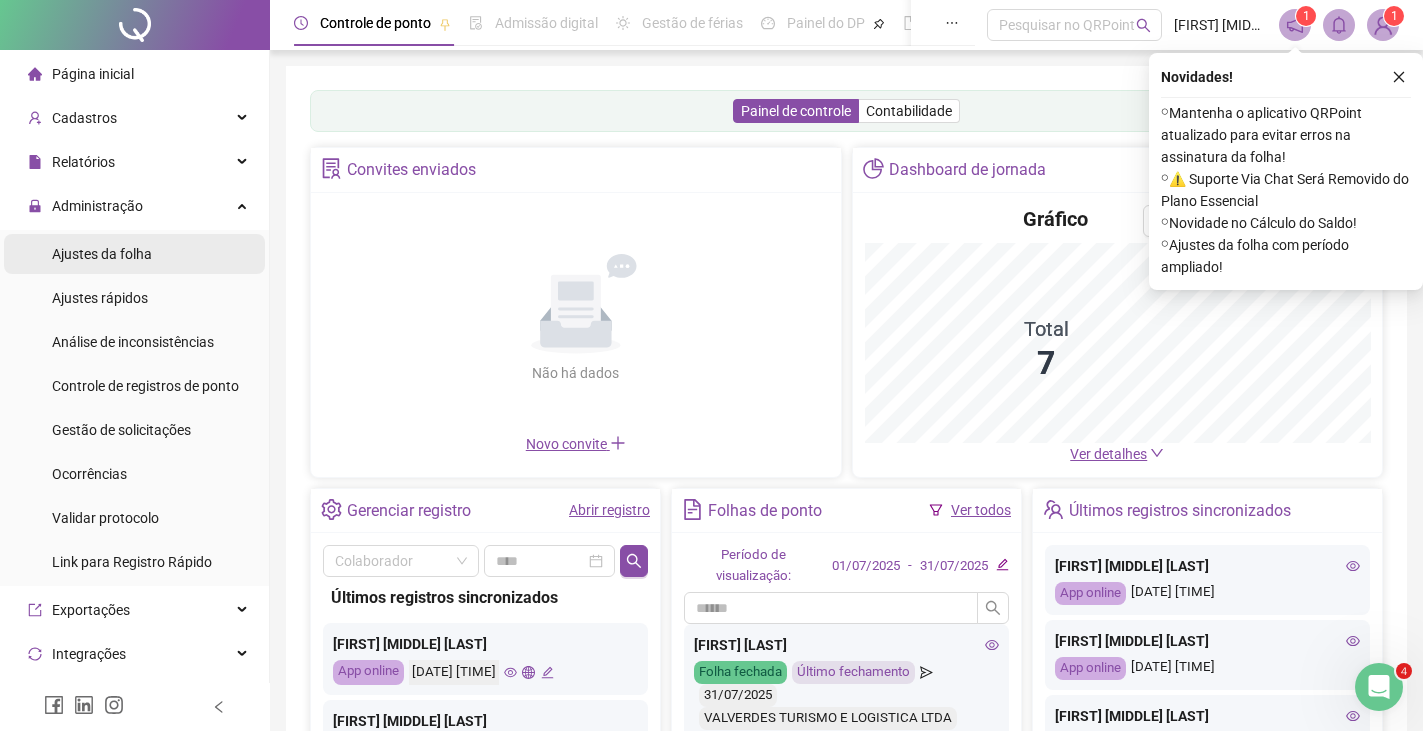 click on "Ajustes da folha" at bounding box center (102, 254) 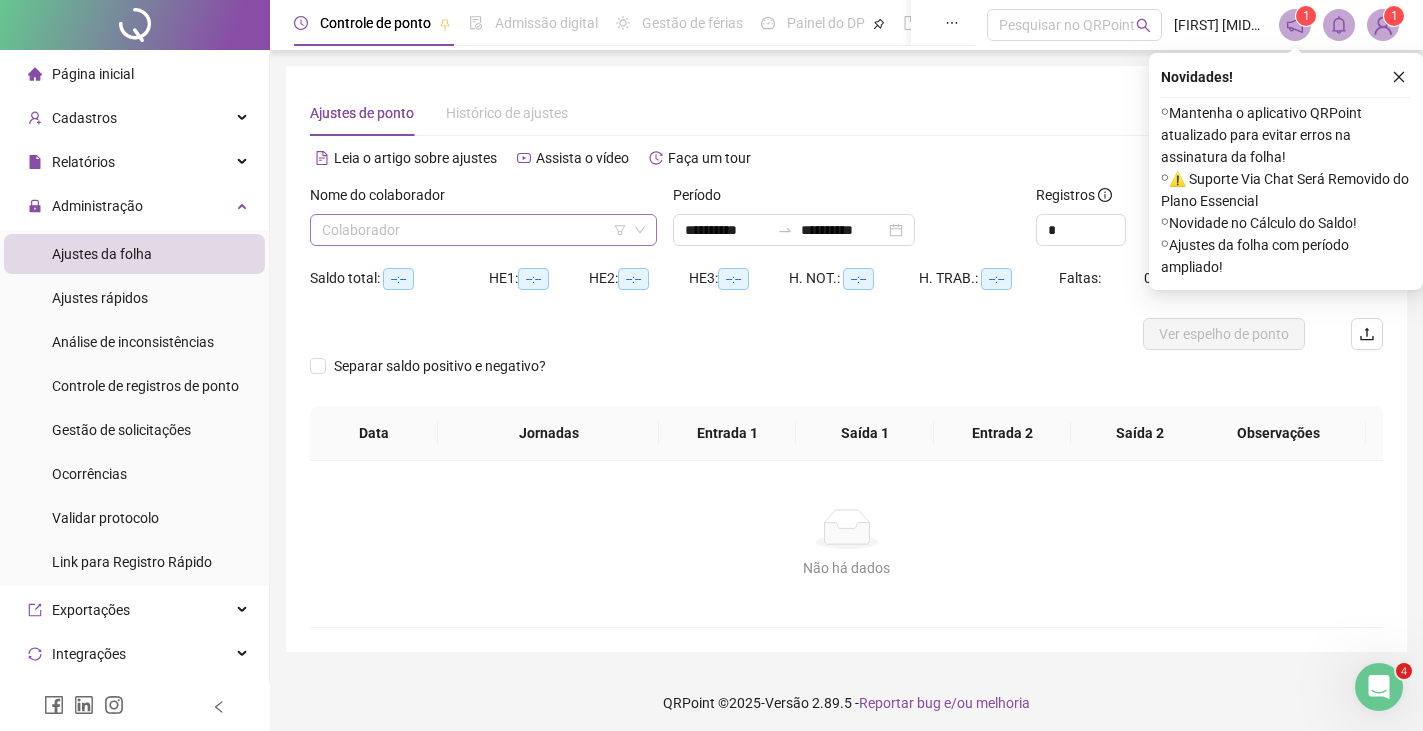 click at bounding box center (474, 230) 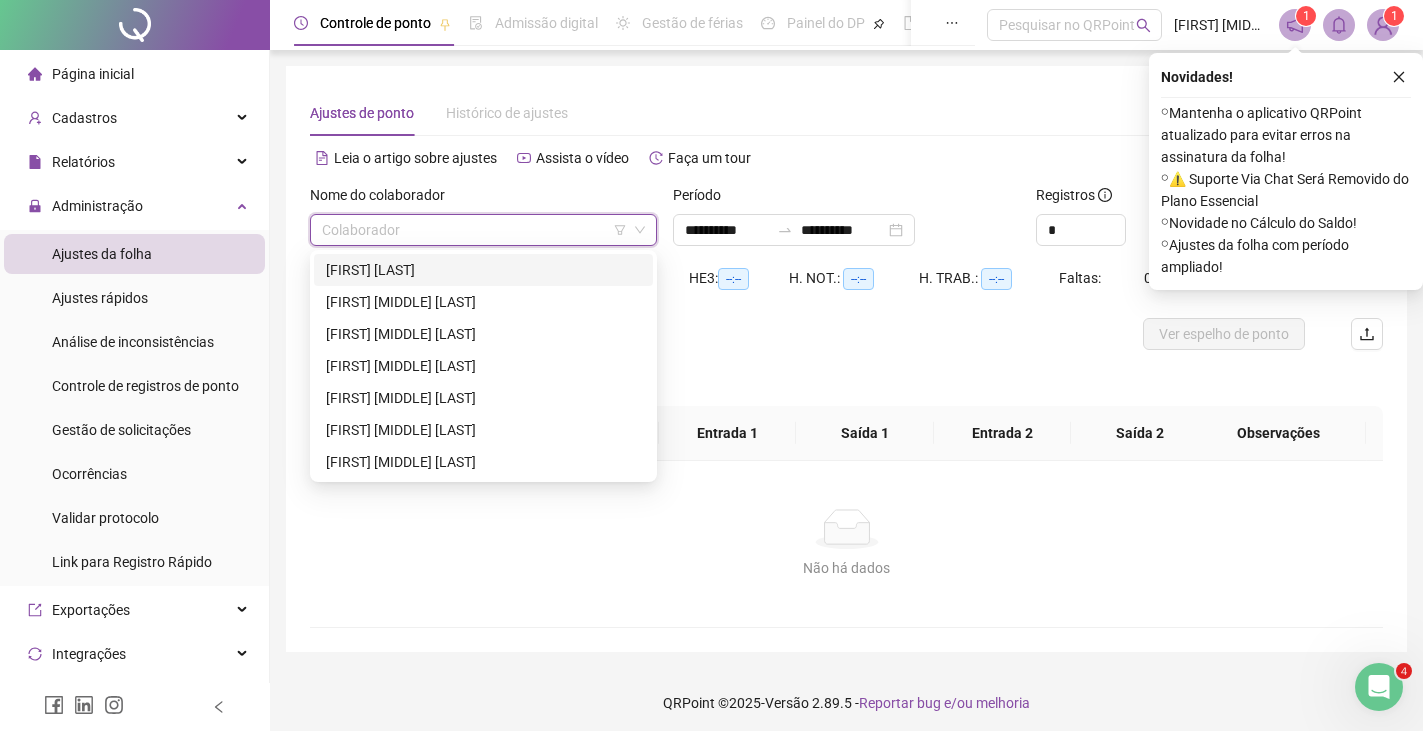 click on "DANILO LOPES MORAES" at bounding box center (483, 270) 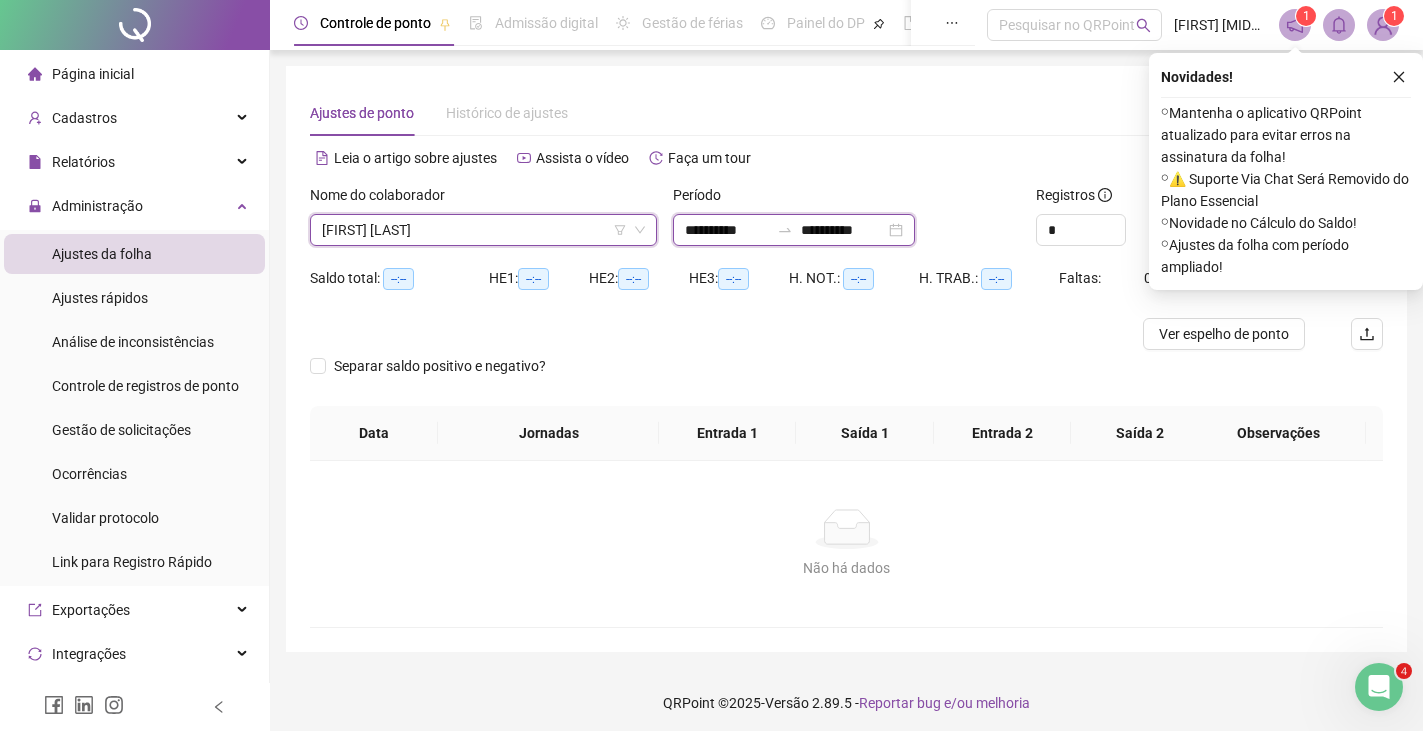click on "**********" at bounding box center [843, 230] 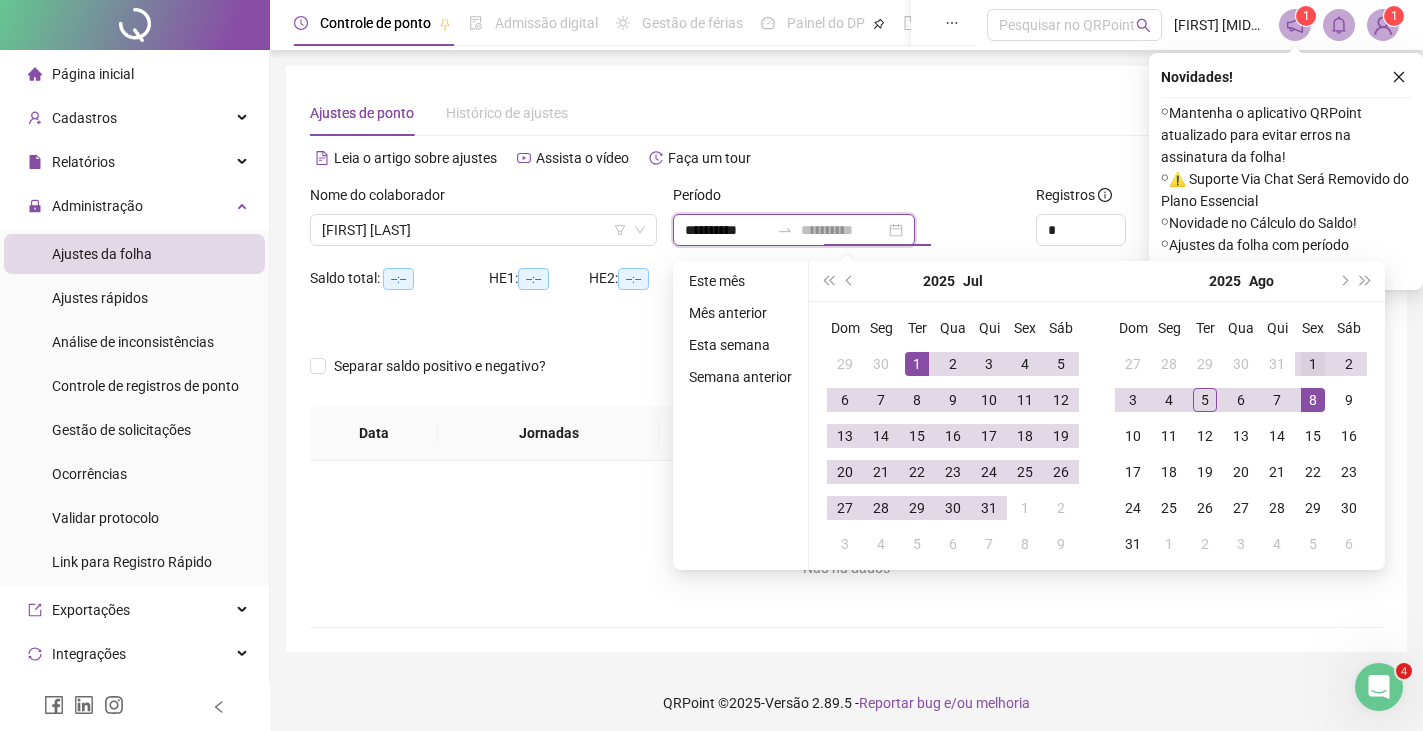 type on "**********" 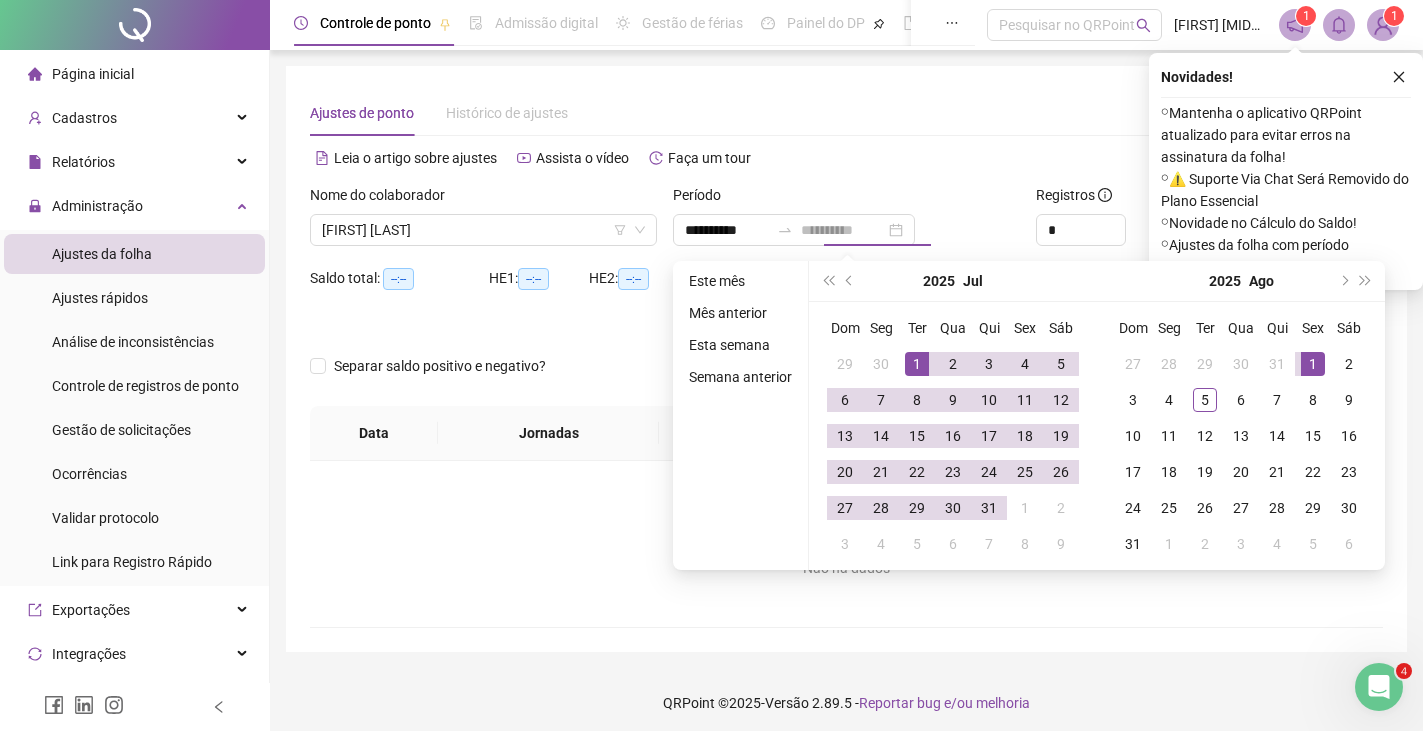 click on "1" at bounding box center (1313, 364) 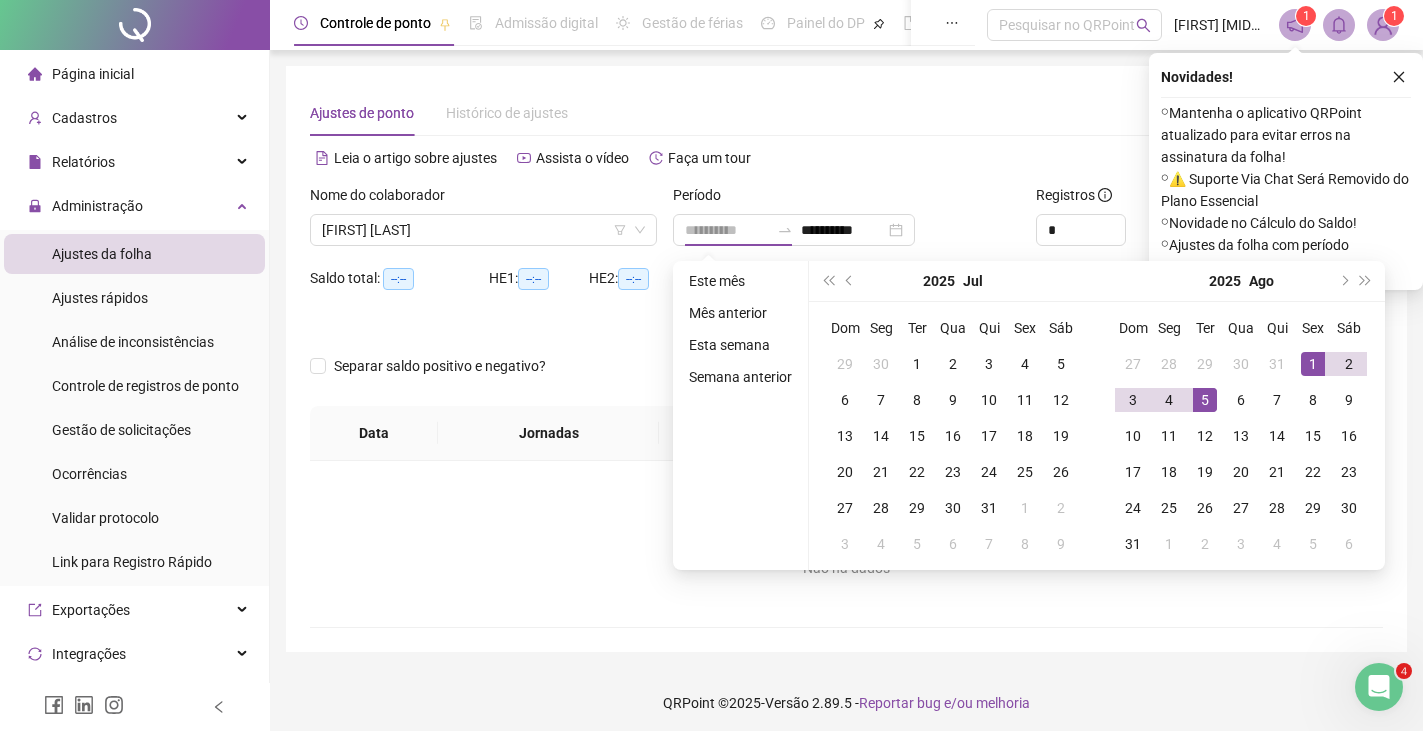 click on "5" at bounding box center [1205, 400] 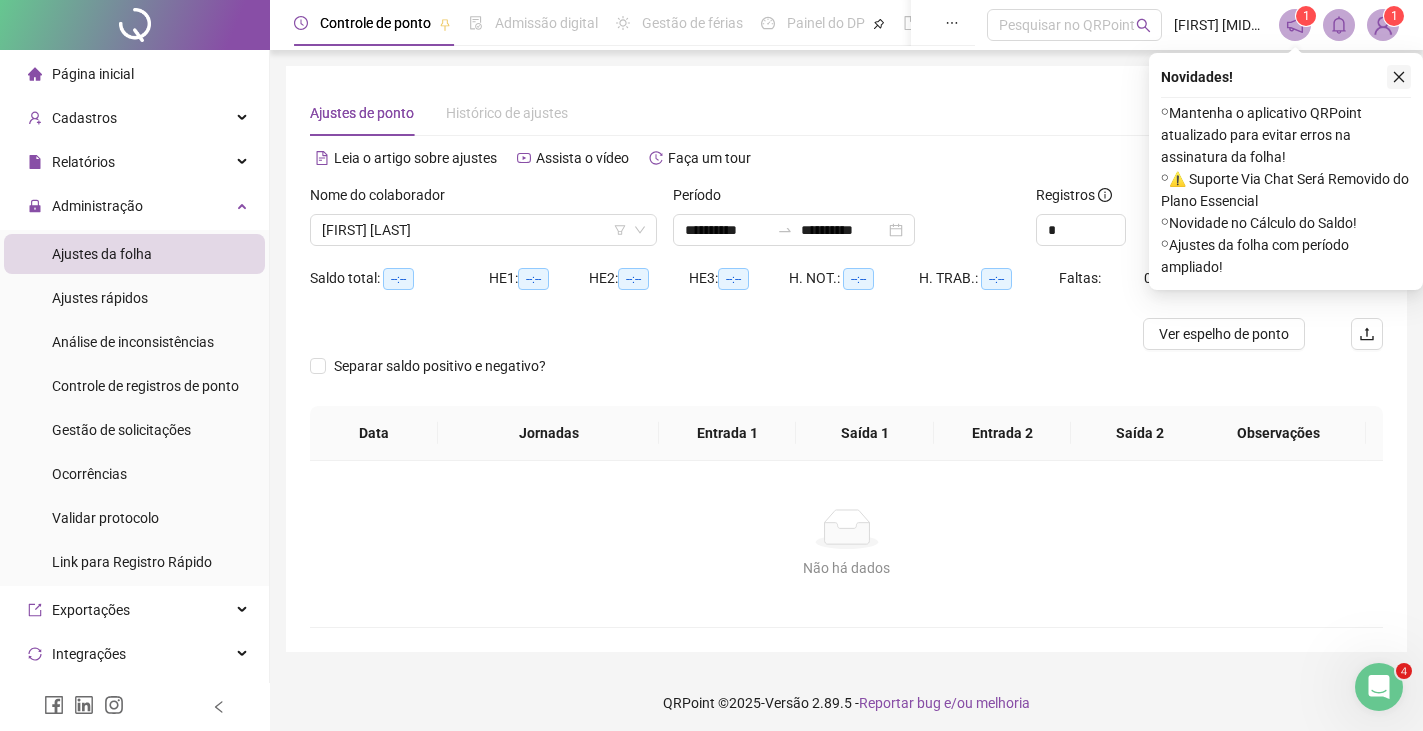 click 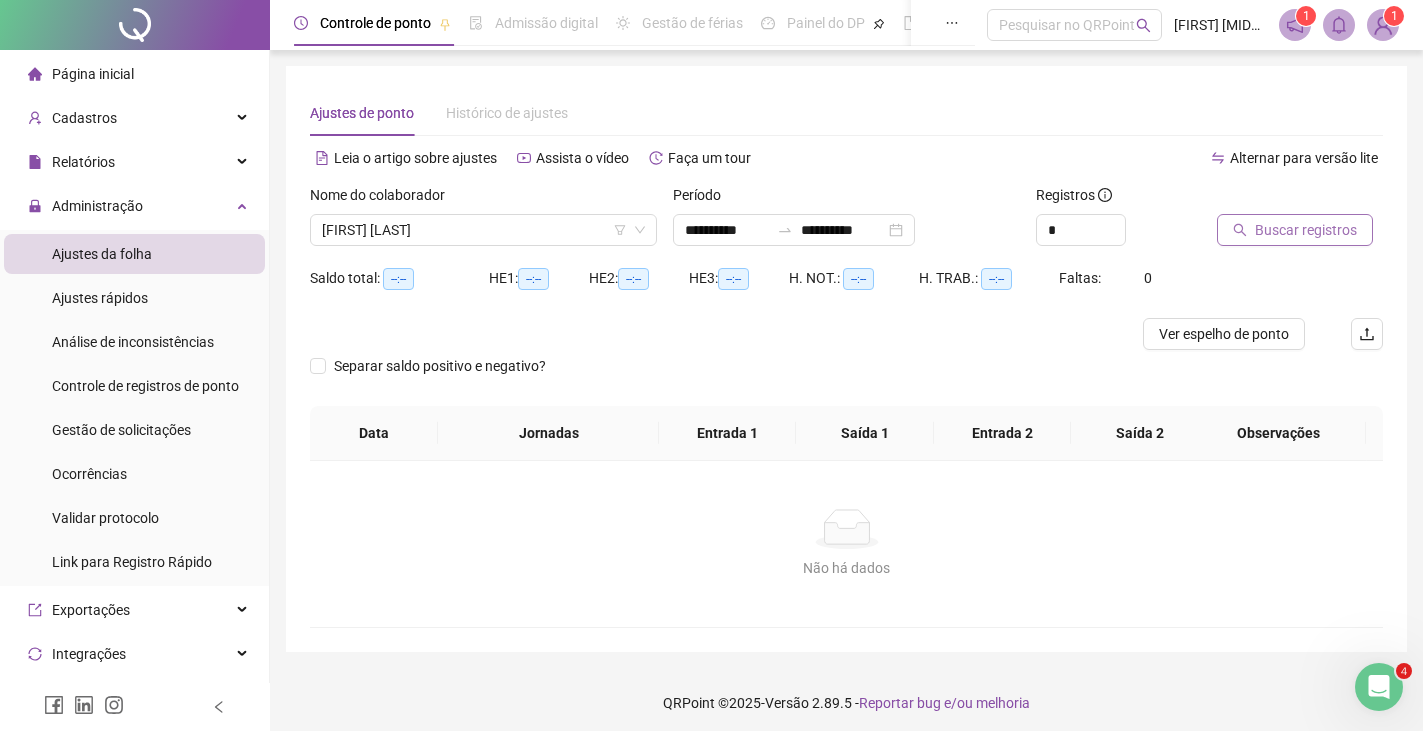 click on "Buscar registros" at bounding box center (1306, 230) 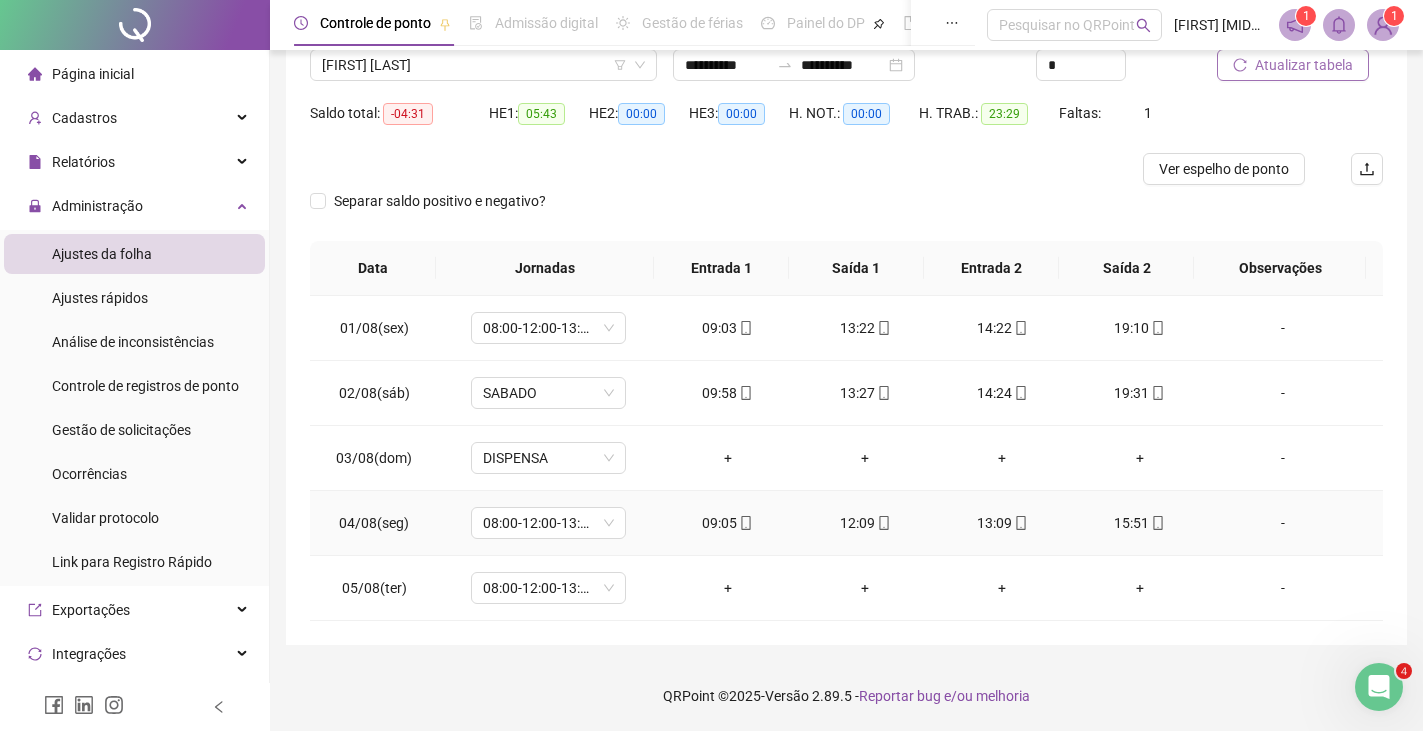 scroll, scrollTop: 0, scrollLeft: 0, axis: both 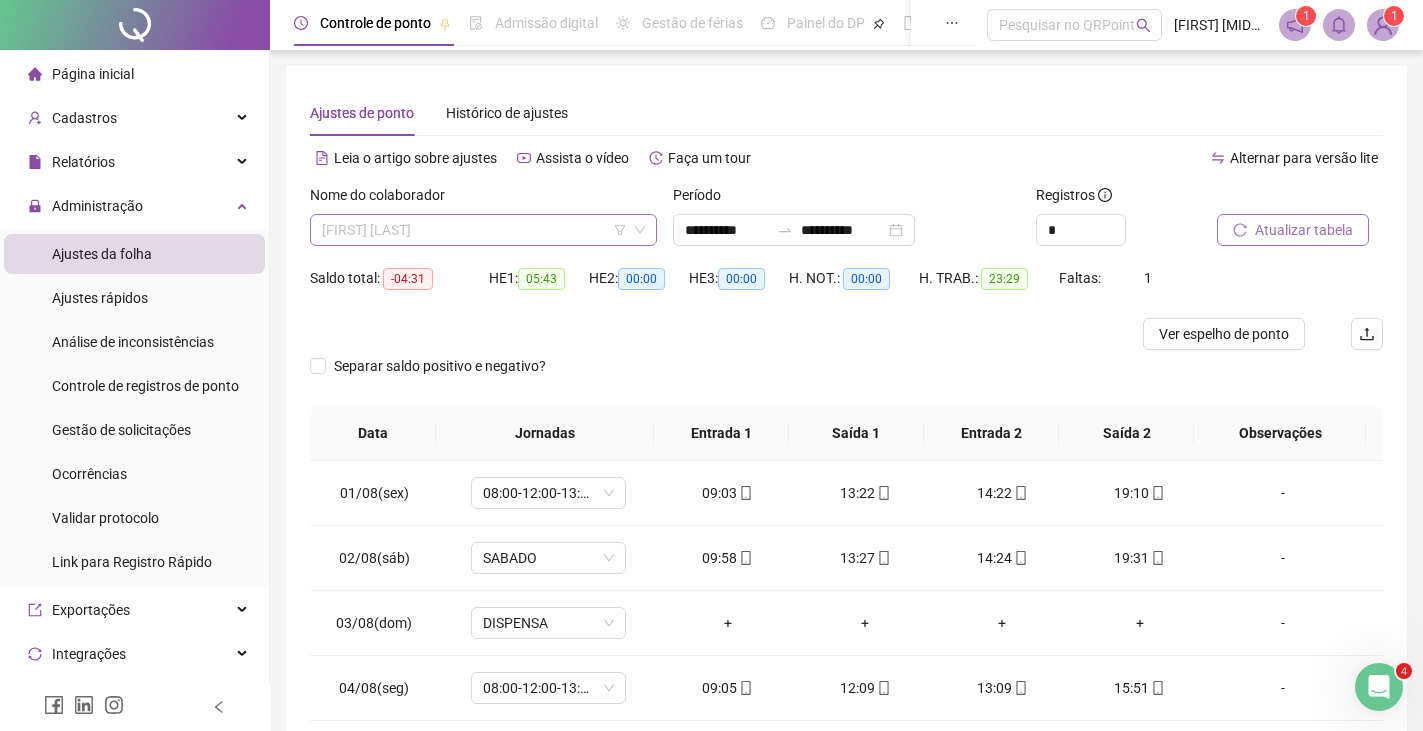 click on "DANILO LOPES MORAES" at bounding box center [483, 230] 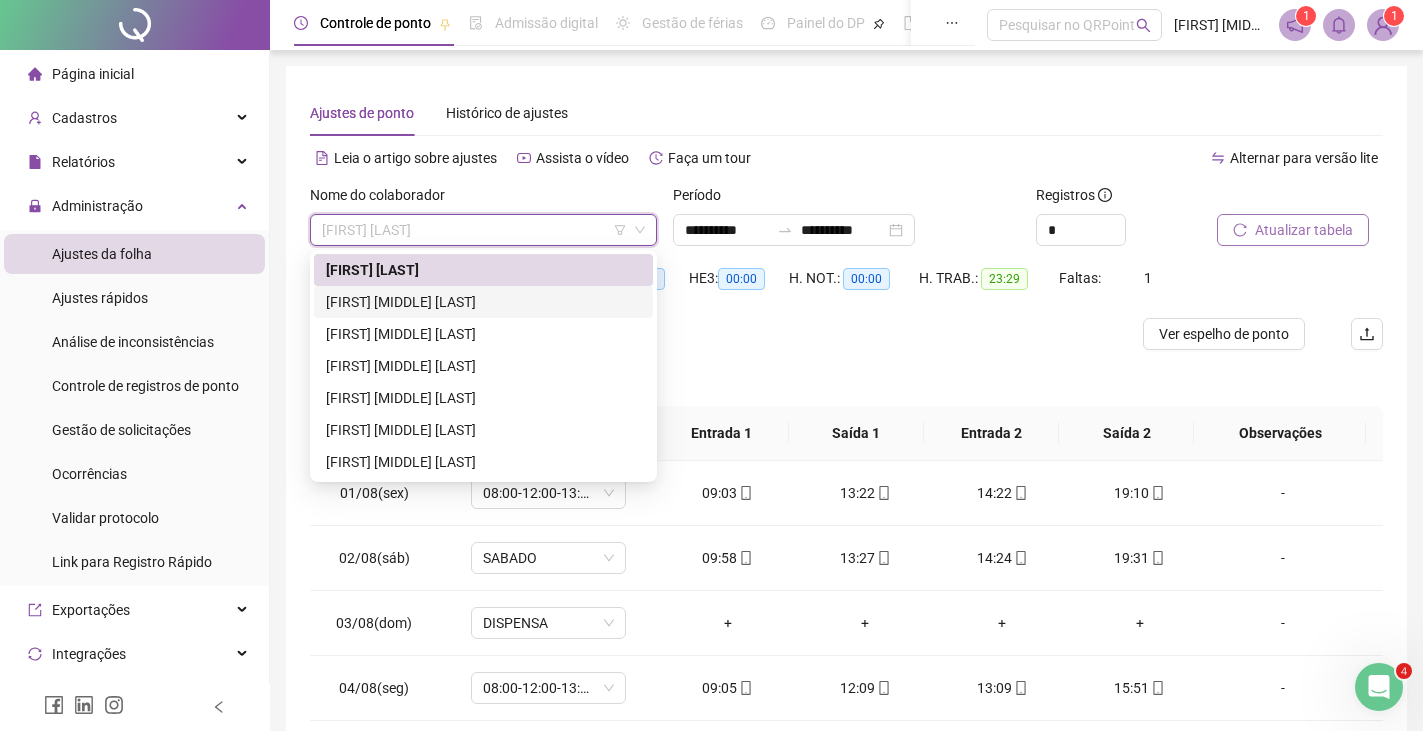 click on "MARCELO COSTA SILVA" at bounding box center [483, 302] 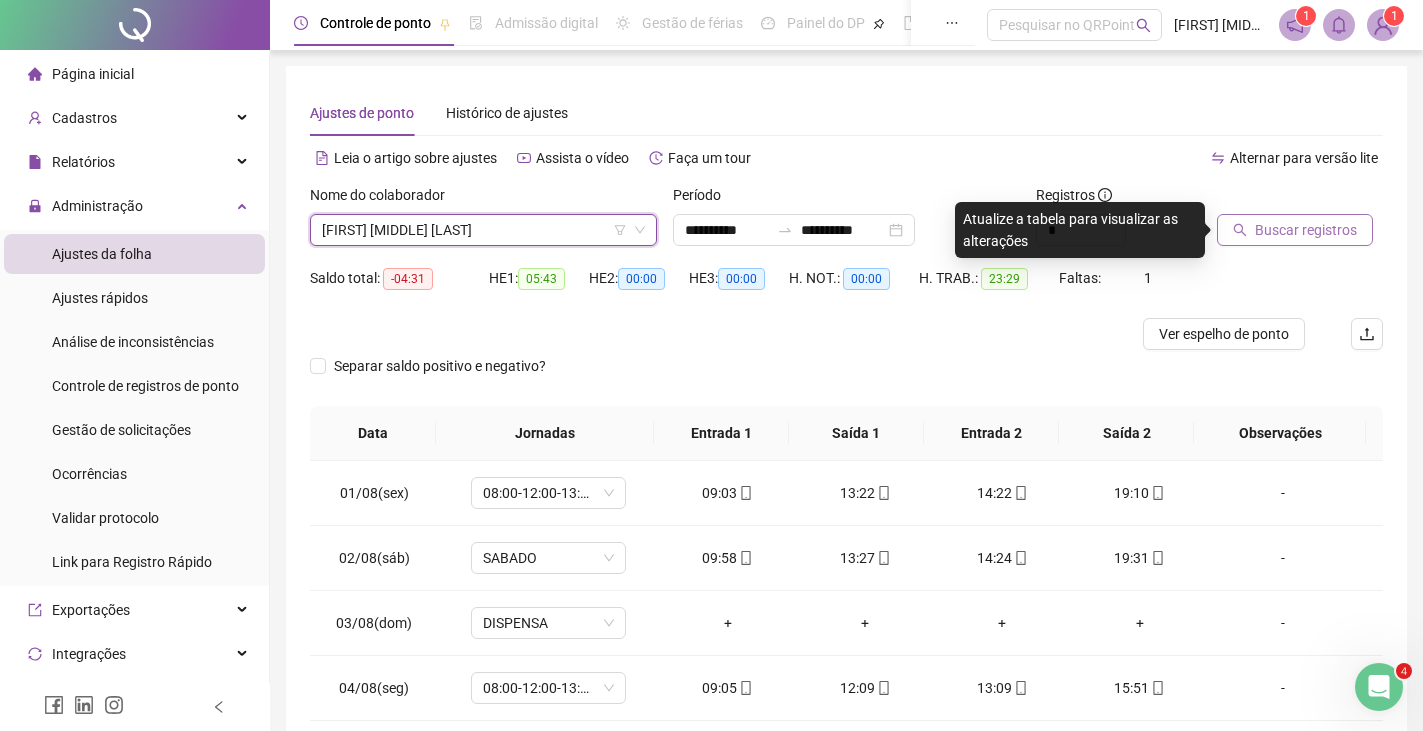 click on "Buscar registros" at bounding box center [1306, 230] 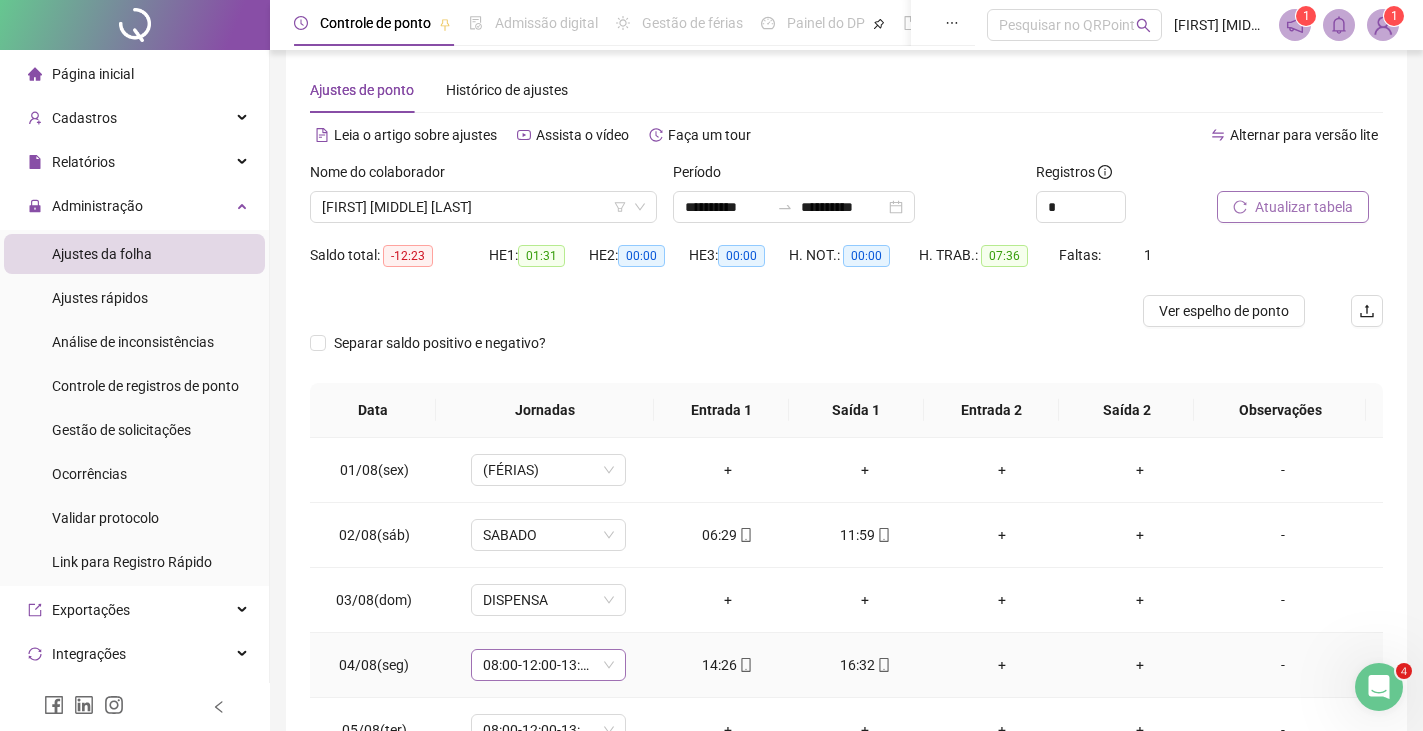 scroll, scrollTop: 0, scrollLeft: 0, axis: both 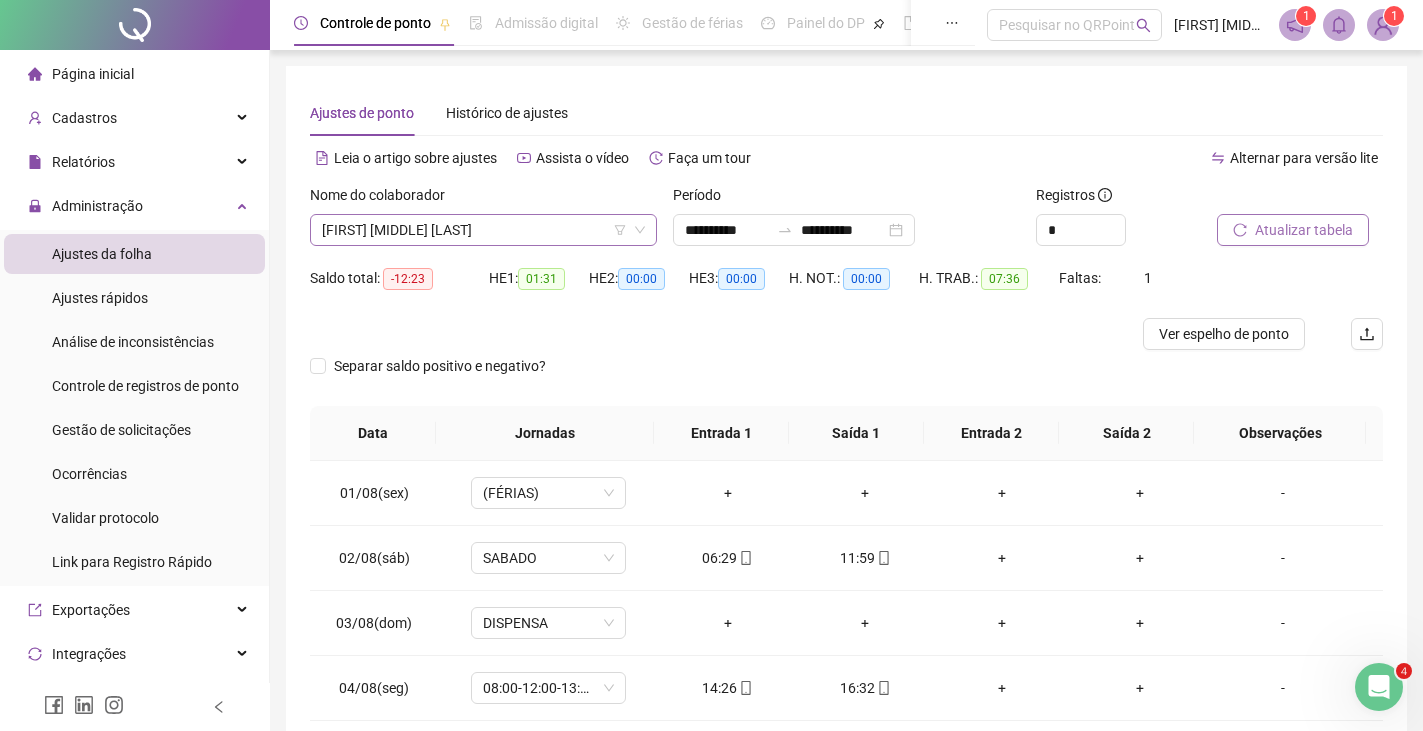 click on "MARCELO COSTA SILVA" at bounding box center (483, 230) 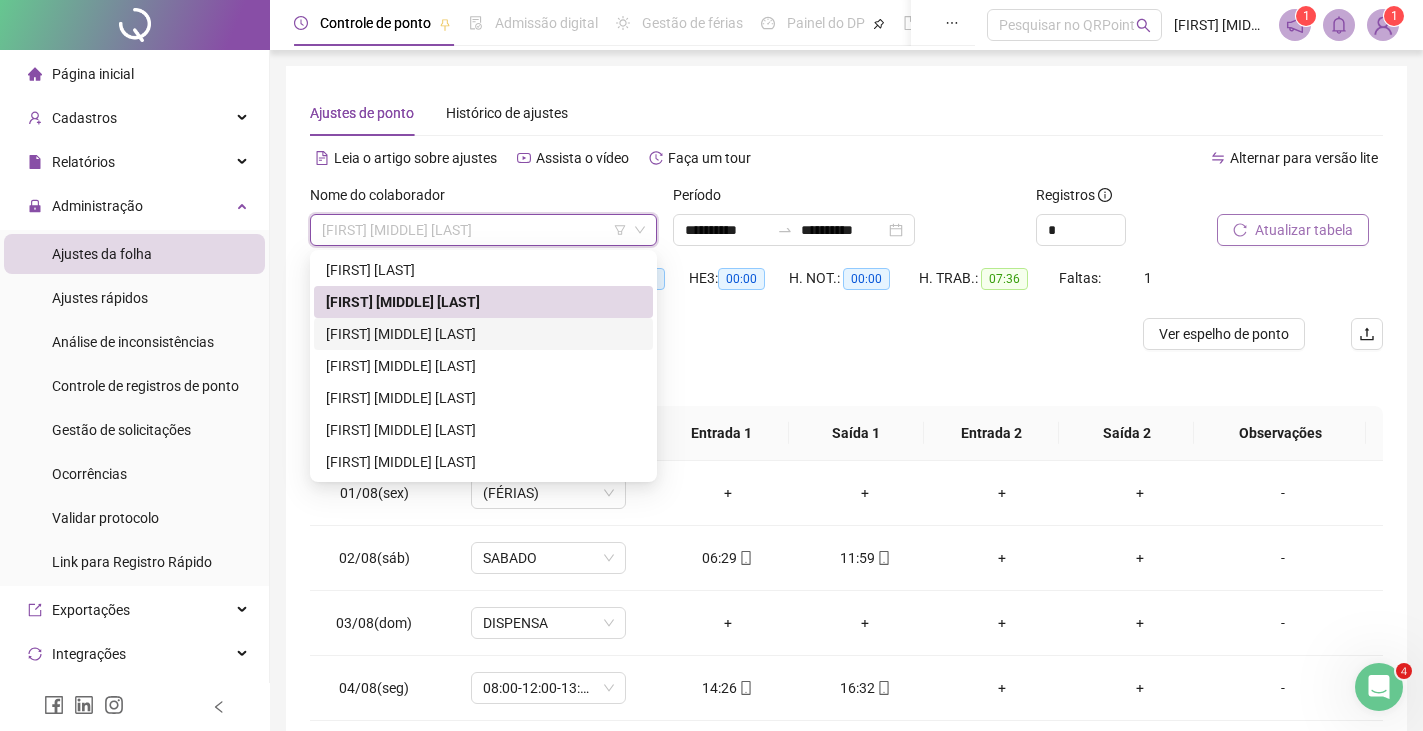 click on "MARCOS SANTOS SILVA" at bounding box center (483, 334) 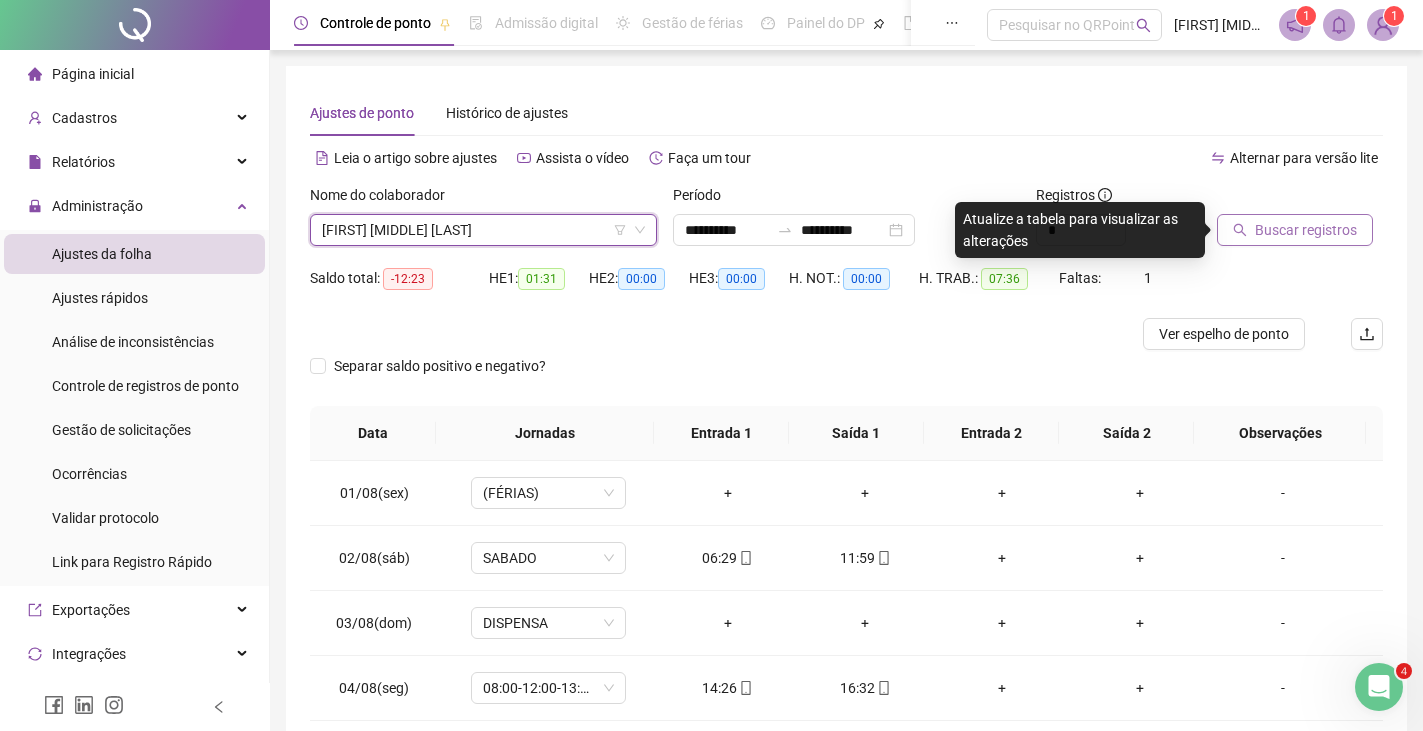 click on "Buscar registros" at bounding box center [1306, 230] 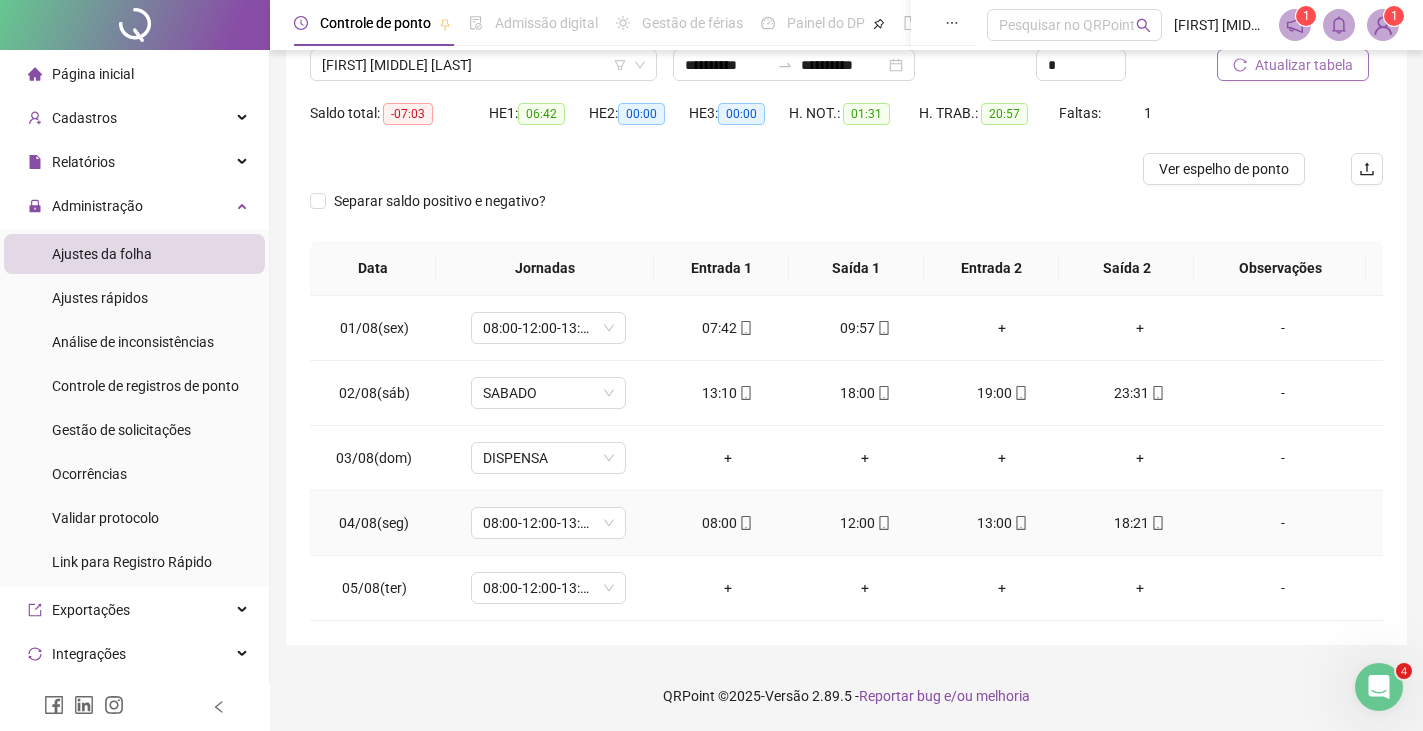 scroll, scrollTop: 0, scrollLeft: 0, axis: both 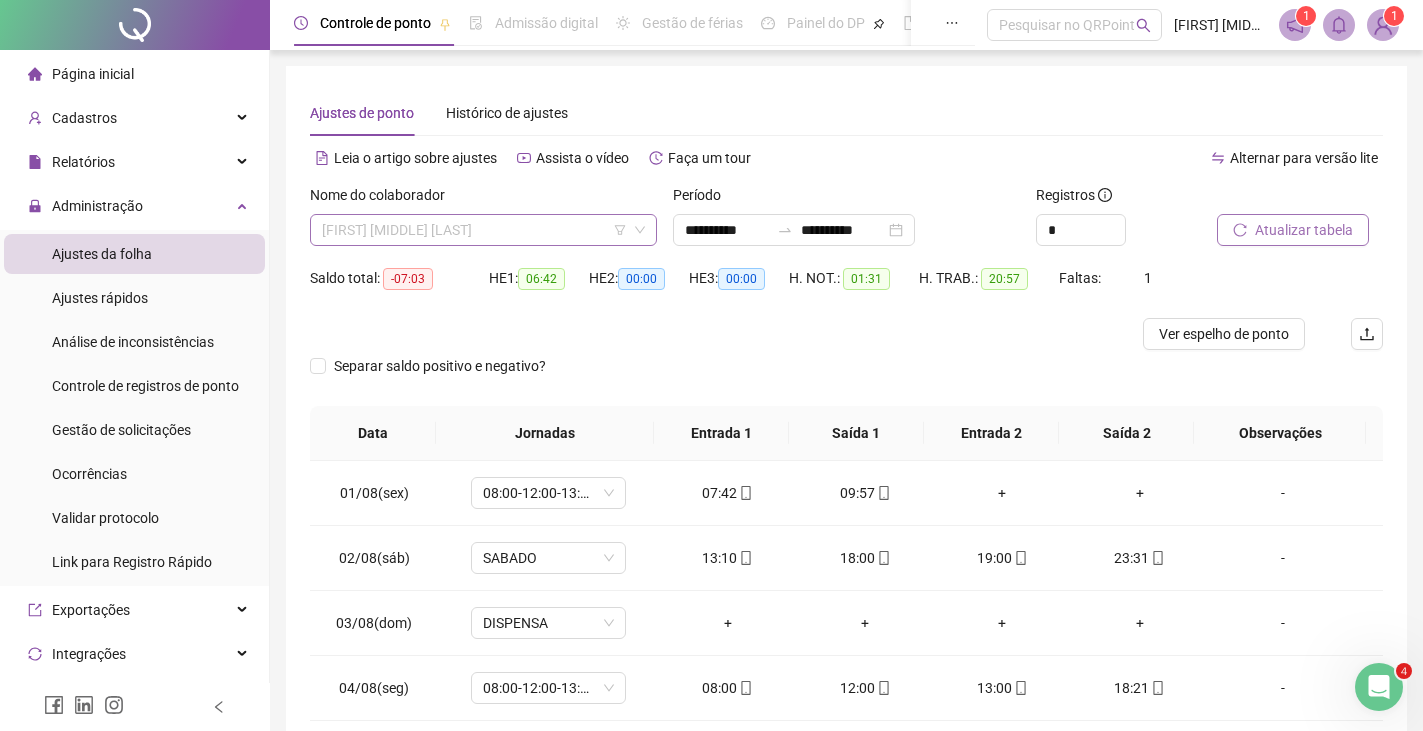 click on "MARCOS SANTOS SILVA" at bounding box center (483, 230) 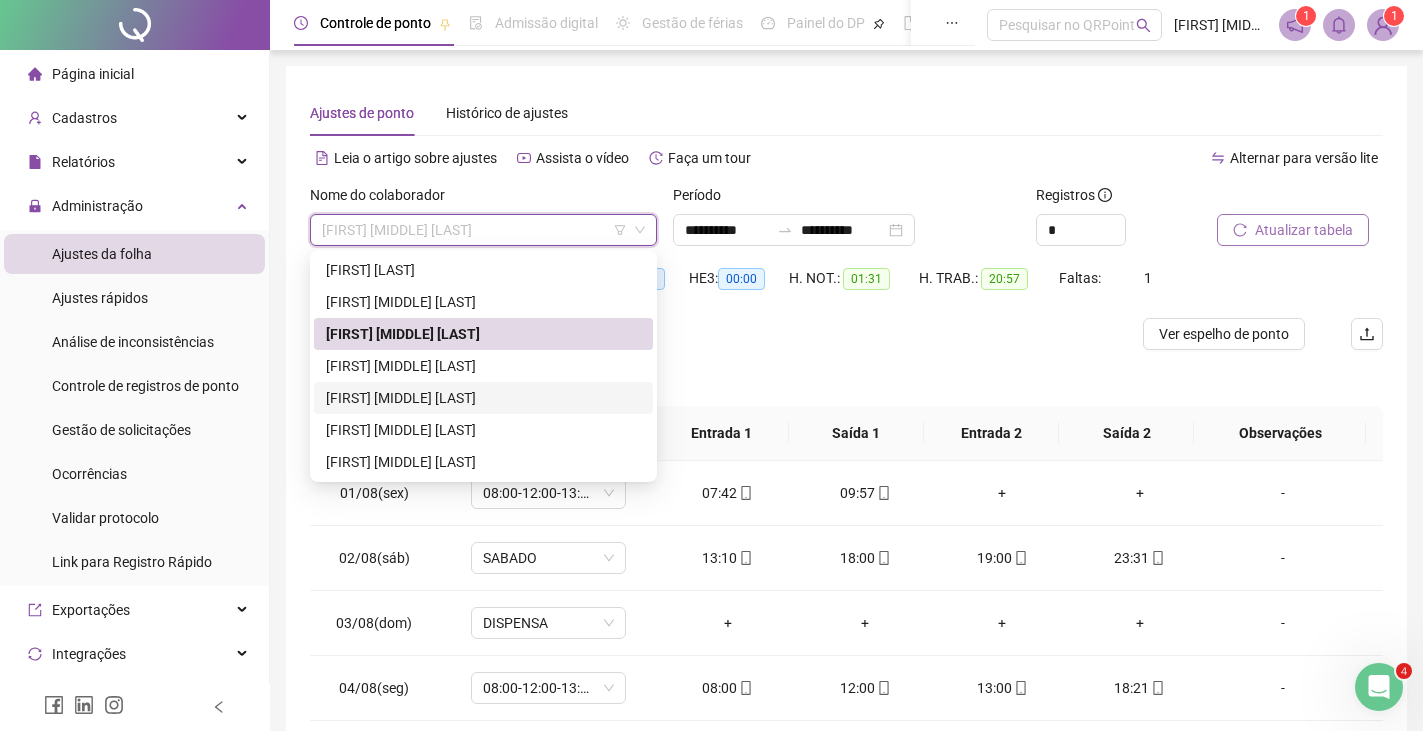 click on "NILSON SANTOS SOUZA" at bounding box center [483, 398] 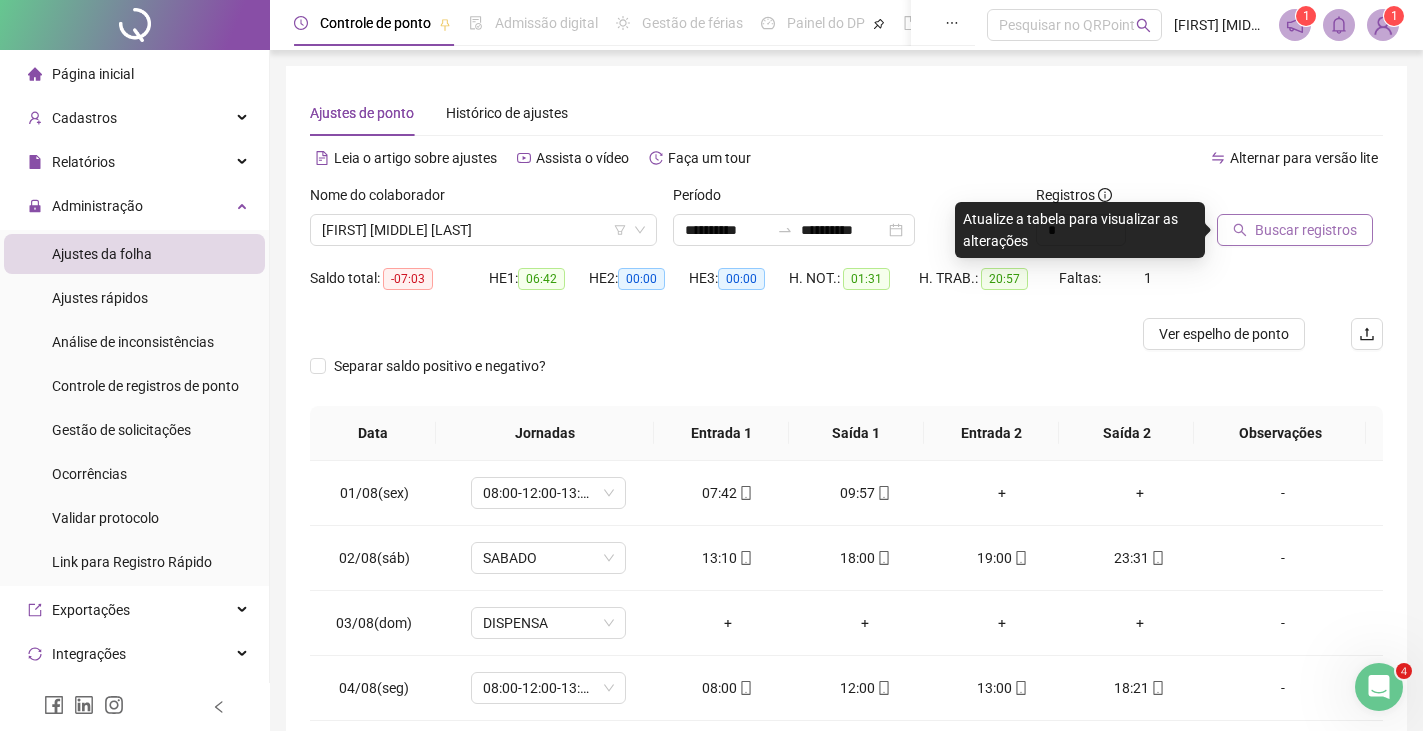 click on "Buscar registros" at bounding box center [1306, 230] 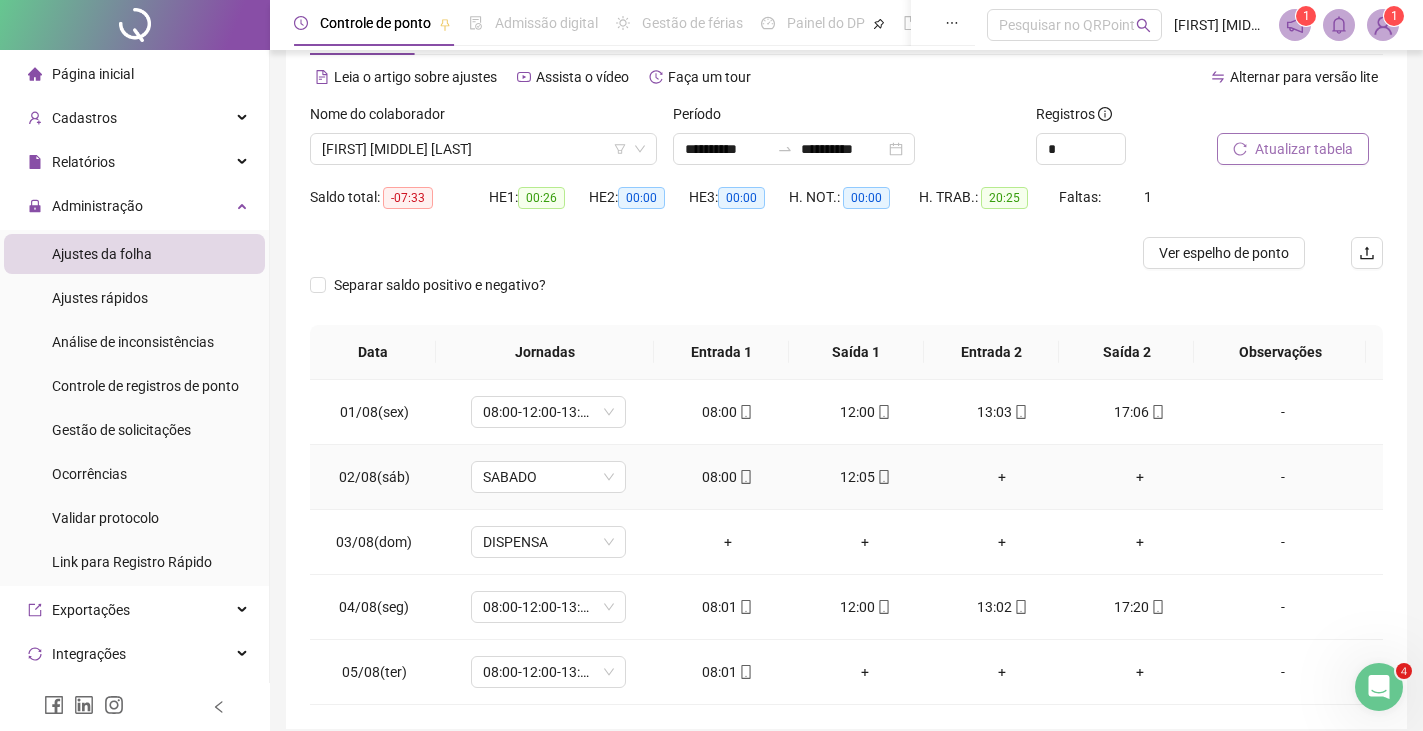 scroll, scrollTop: 0, scrollLeft: 0, axis: both 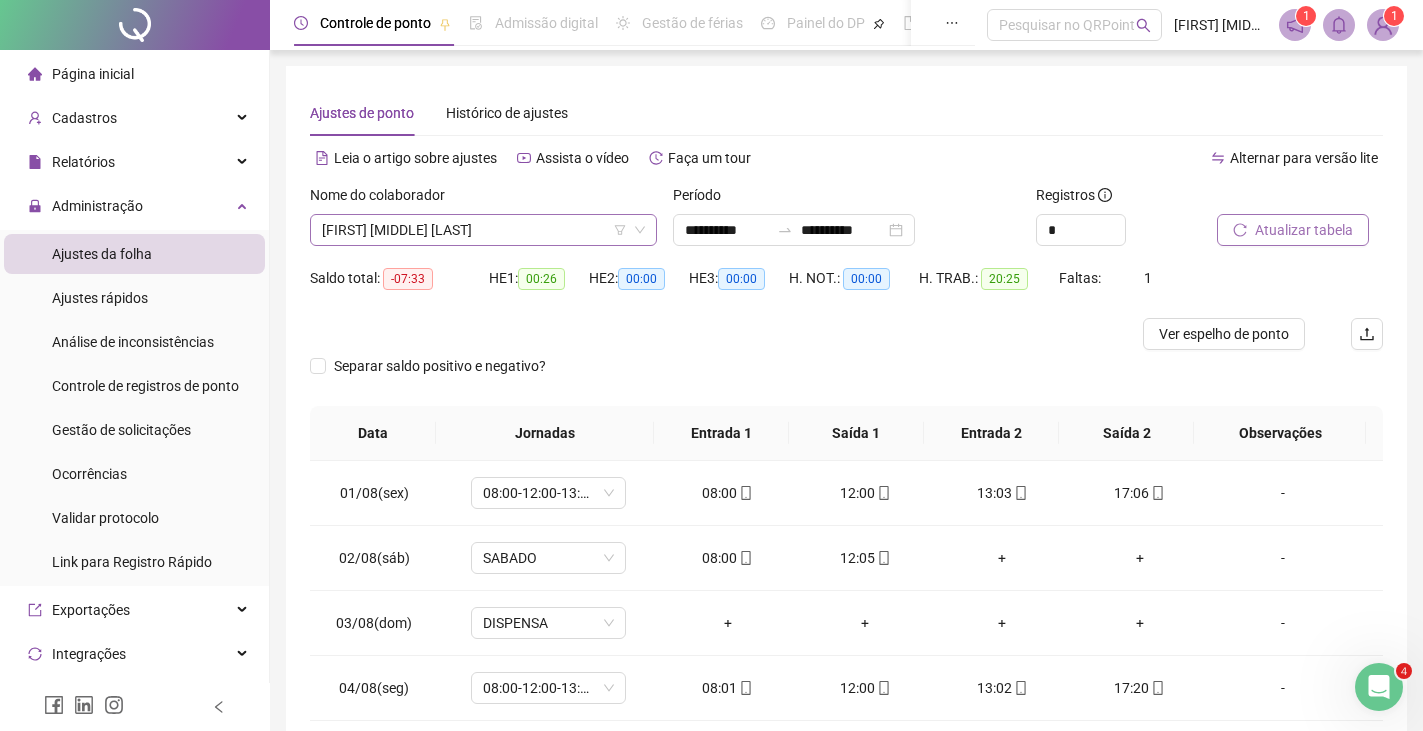 click on "NILSON SANTOS SOUZA" at bounding box center (483, 230) 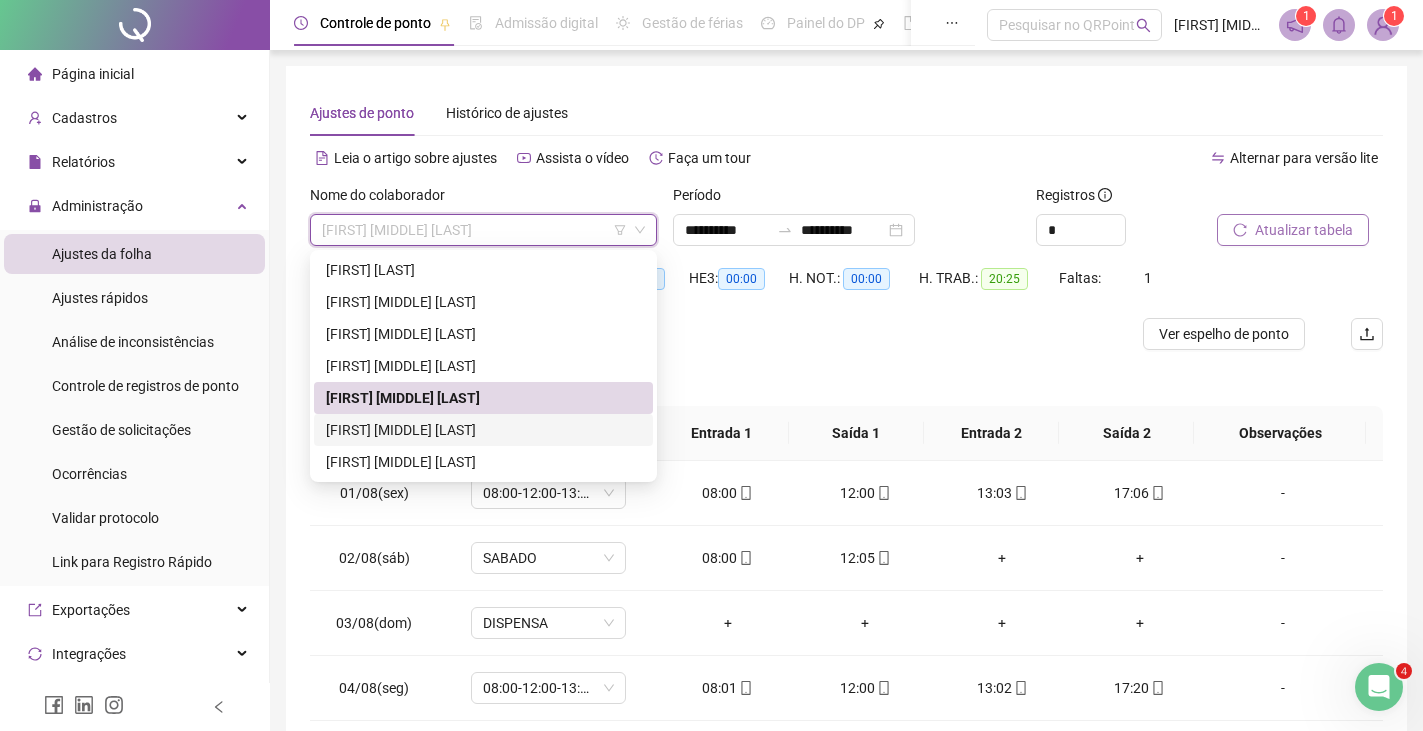 click on "RENATO DE JESUS ALMEIDA" at bounding box center (483, 430) 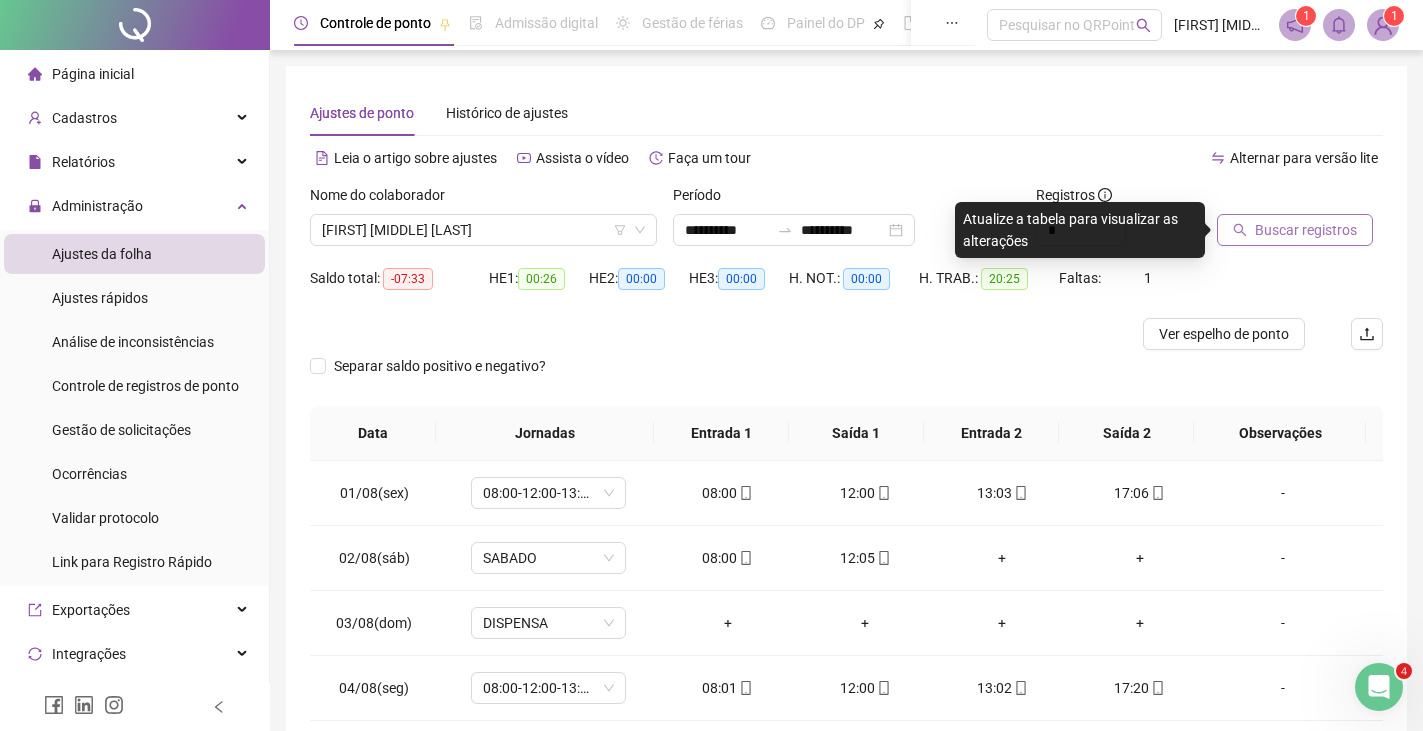 click on "Buscar registros" at bounding box center (1295, 230) 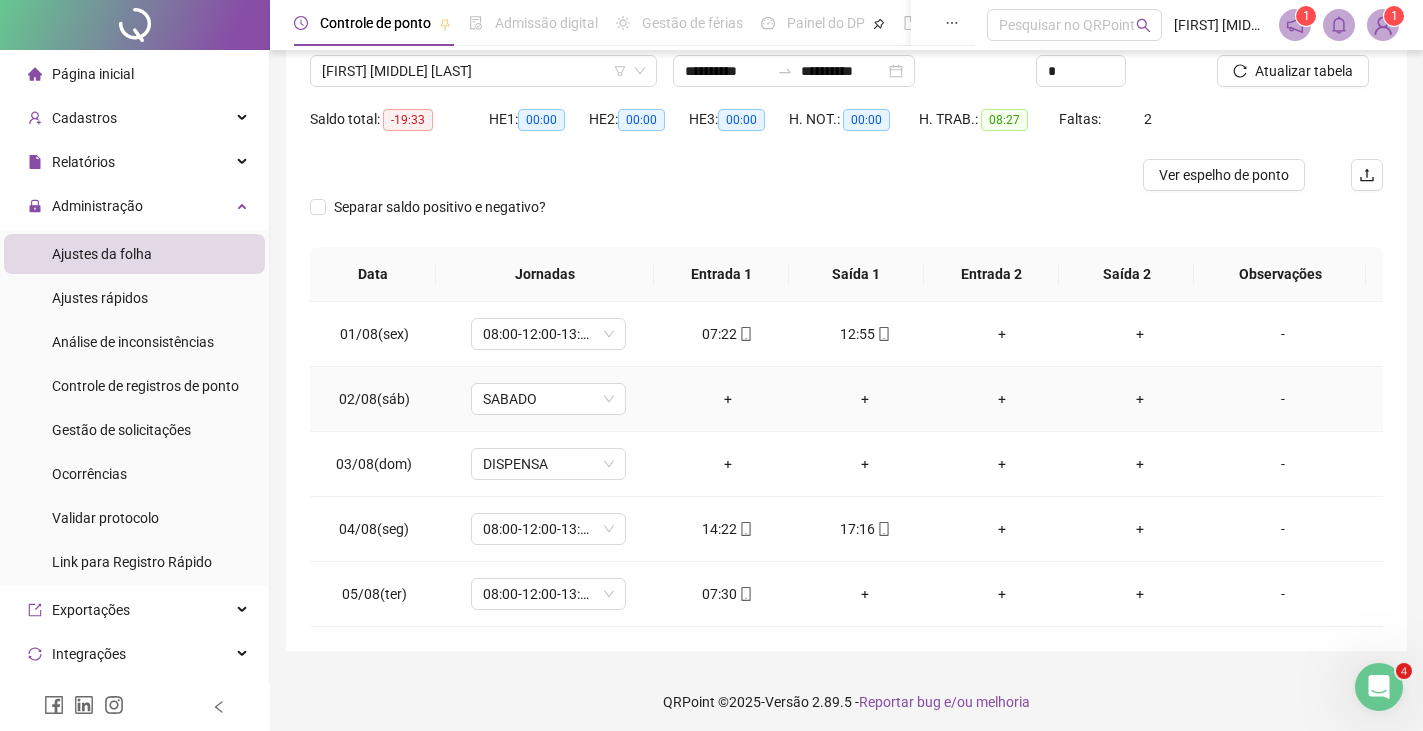 scroll, scrollTop: 165, scrollLeft: 0, axis: vertical 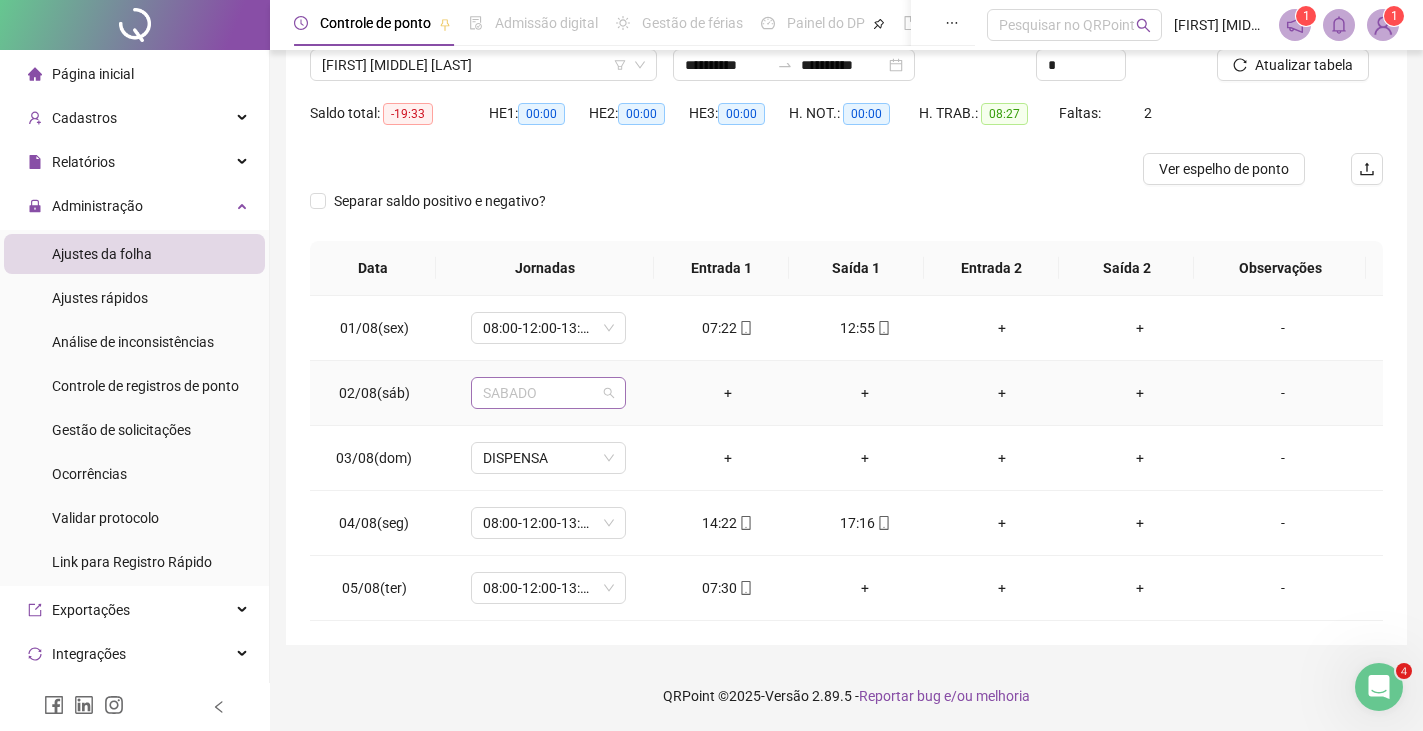 click on "SABADO" at bounding box center (548, 393) 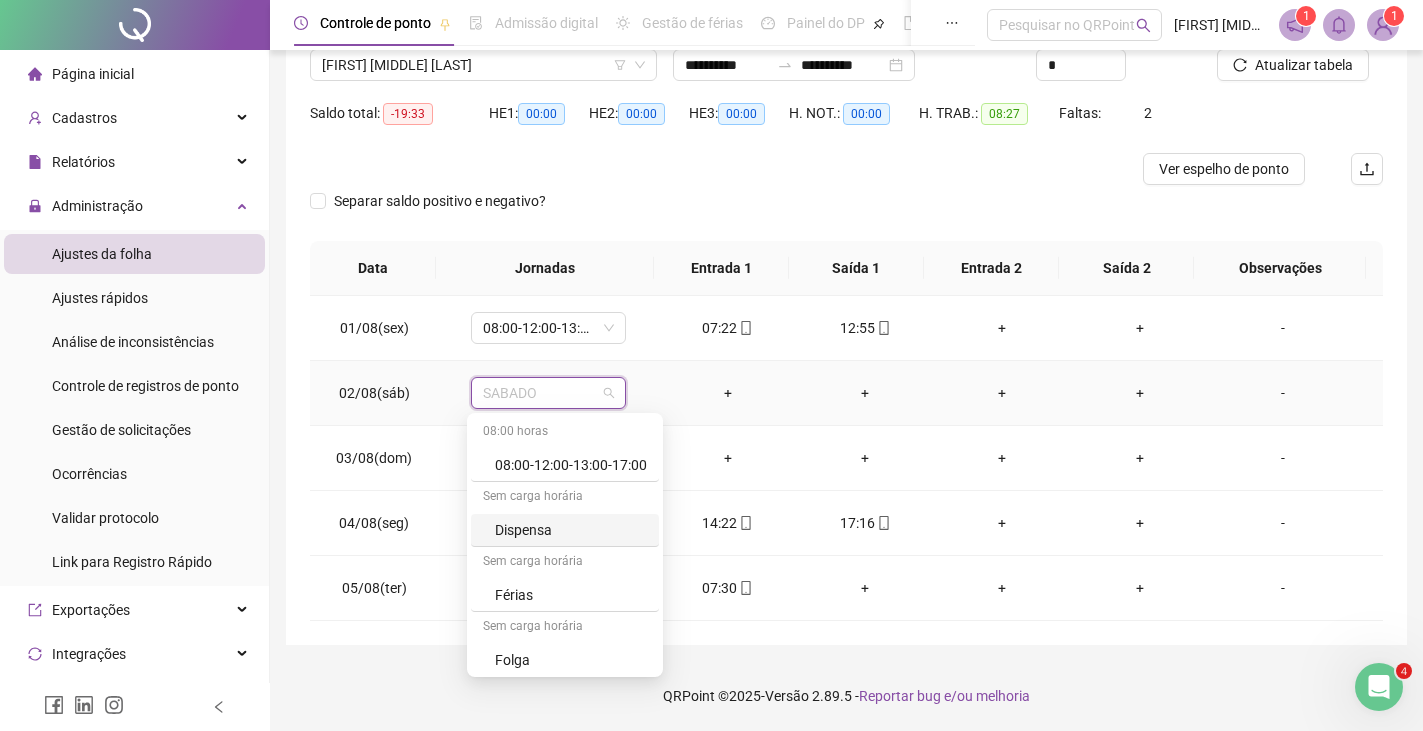 click on "Dispensa" at bounding box center [571, 530] 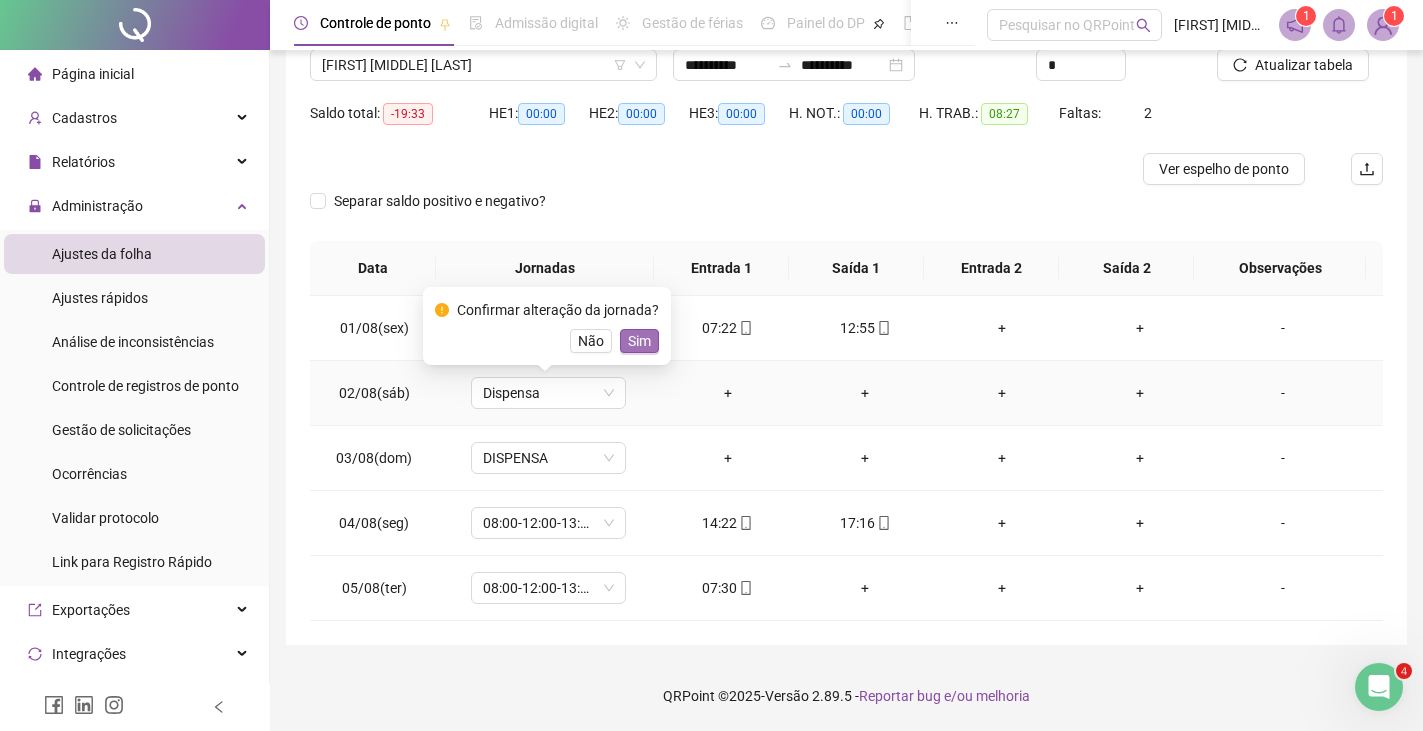 click on "Sim" at bounding box center (639, 341) 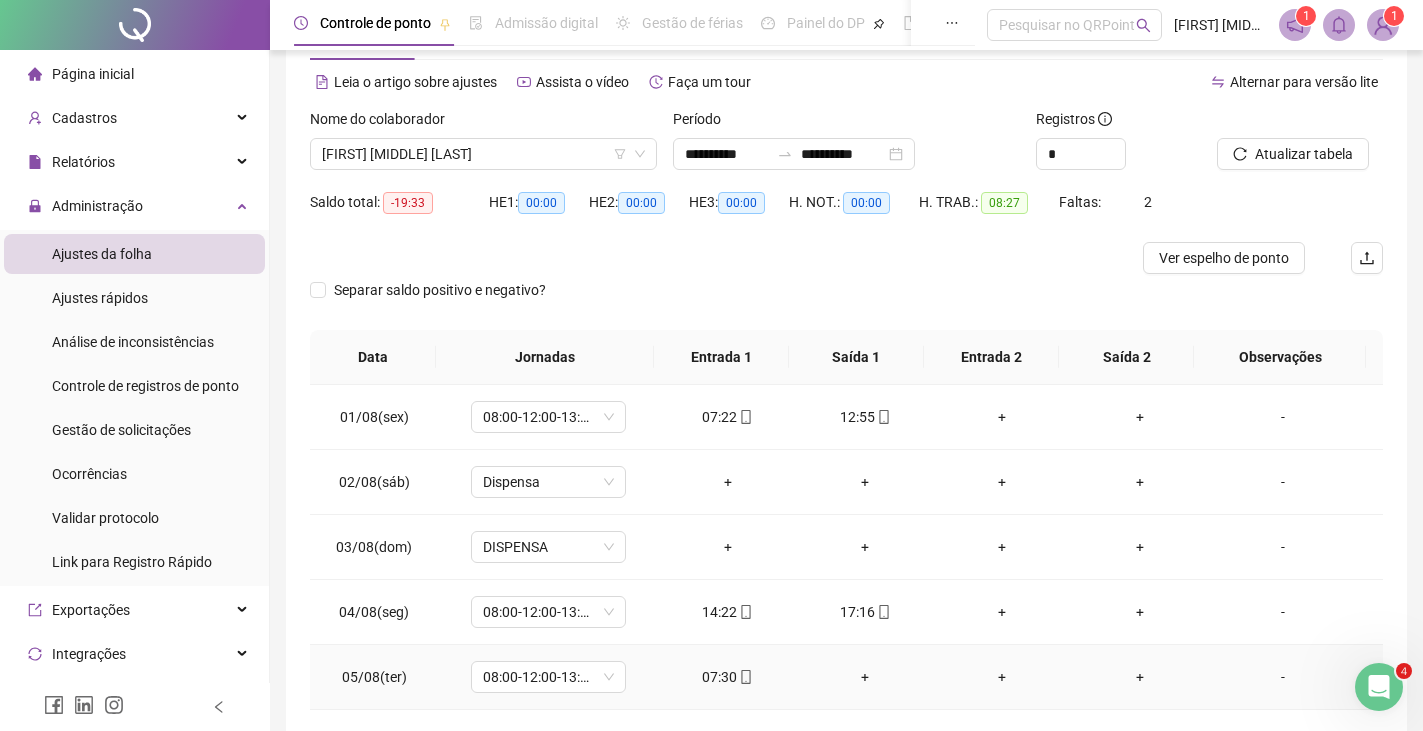 scroll, scrollTop: 0, scrollLeft: 0, axis: both 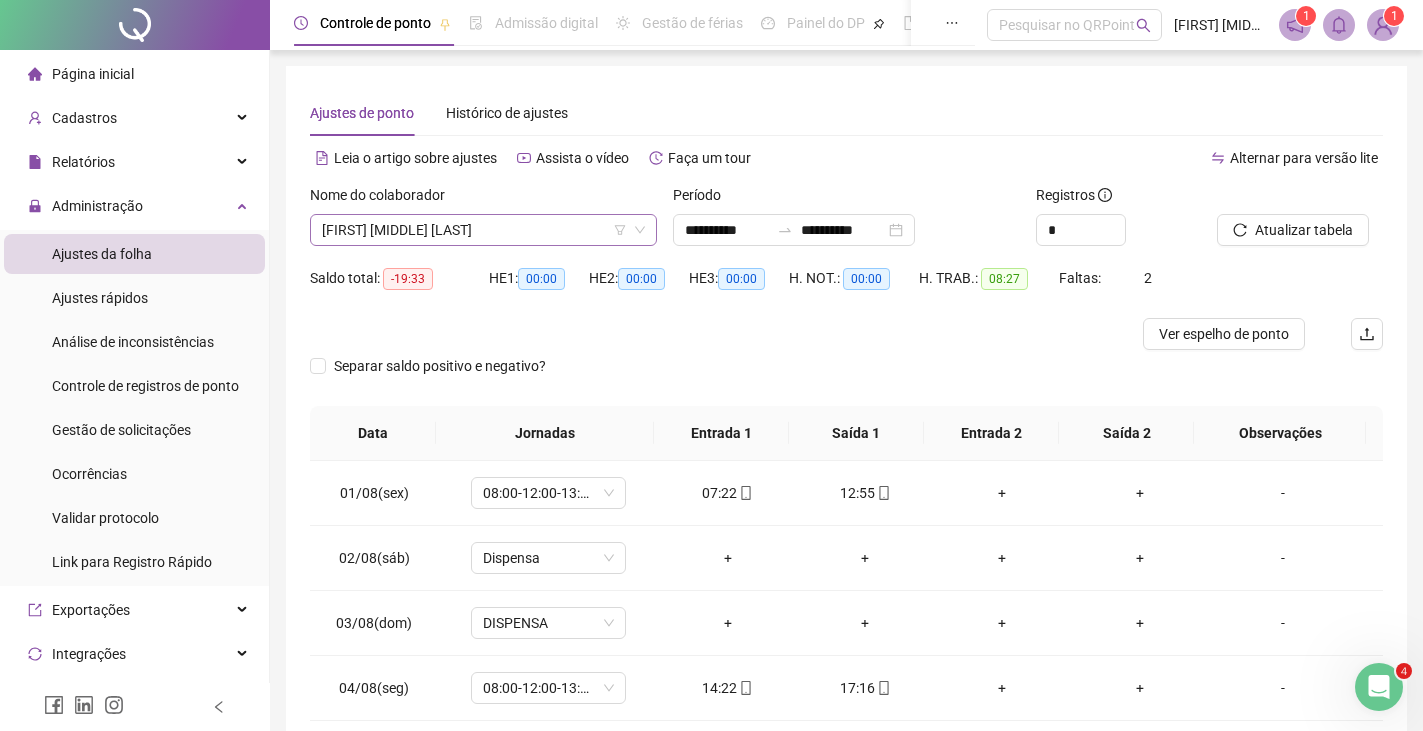 click on "RENATO DE JESUS ALMEIDA" at bounding box center (483, 230) 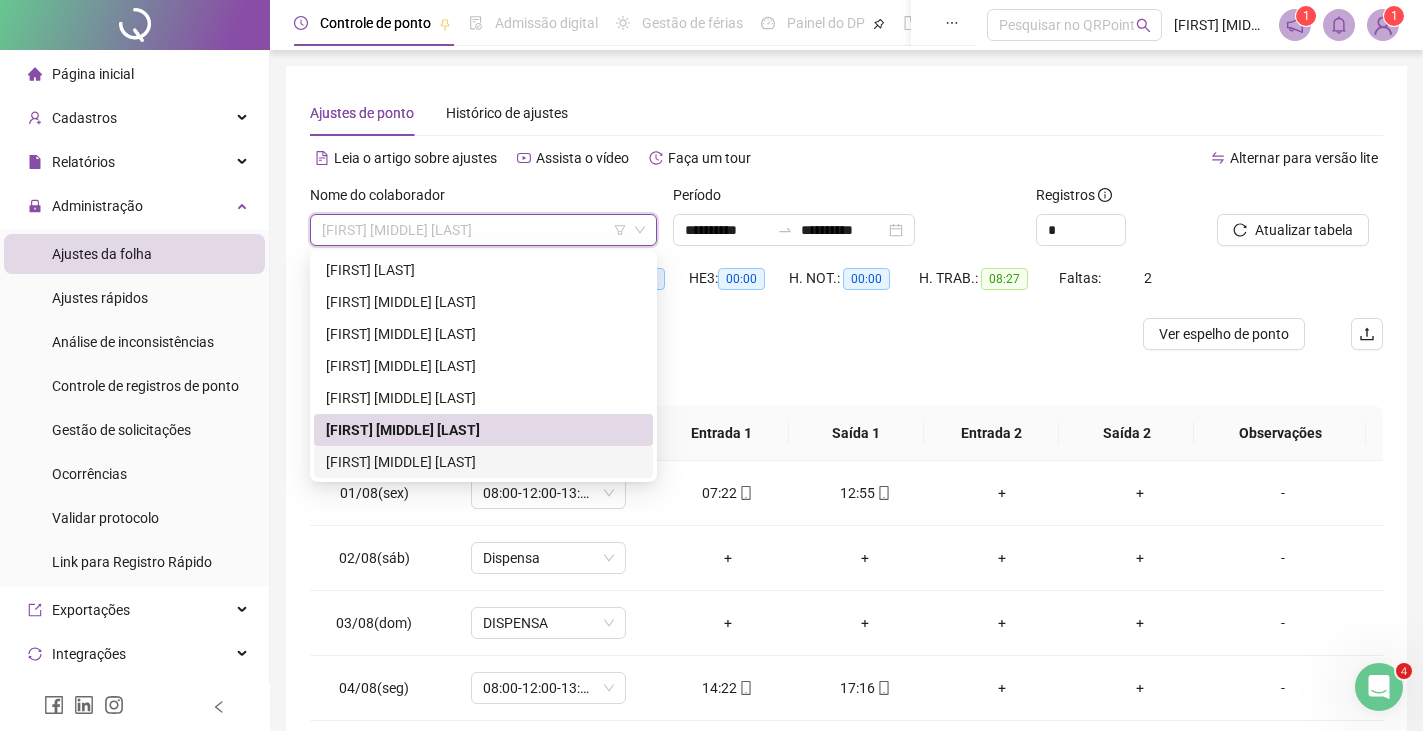 click on "WANDERSON SANTOS DO BOMFIM" at bounding box center [483, 462] 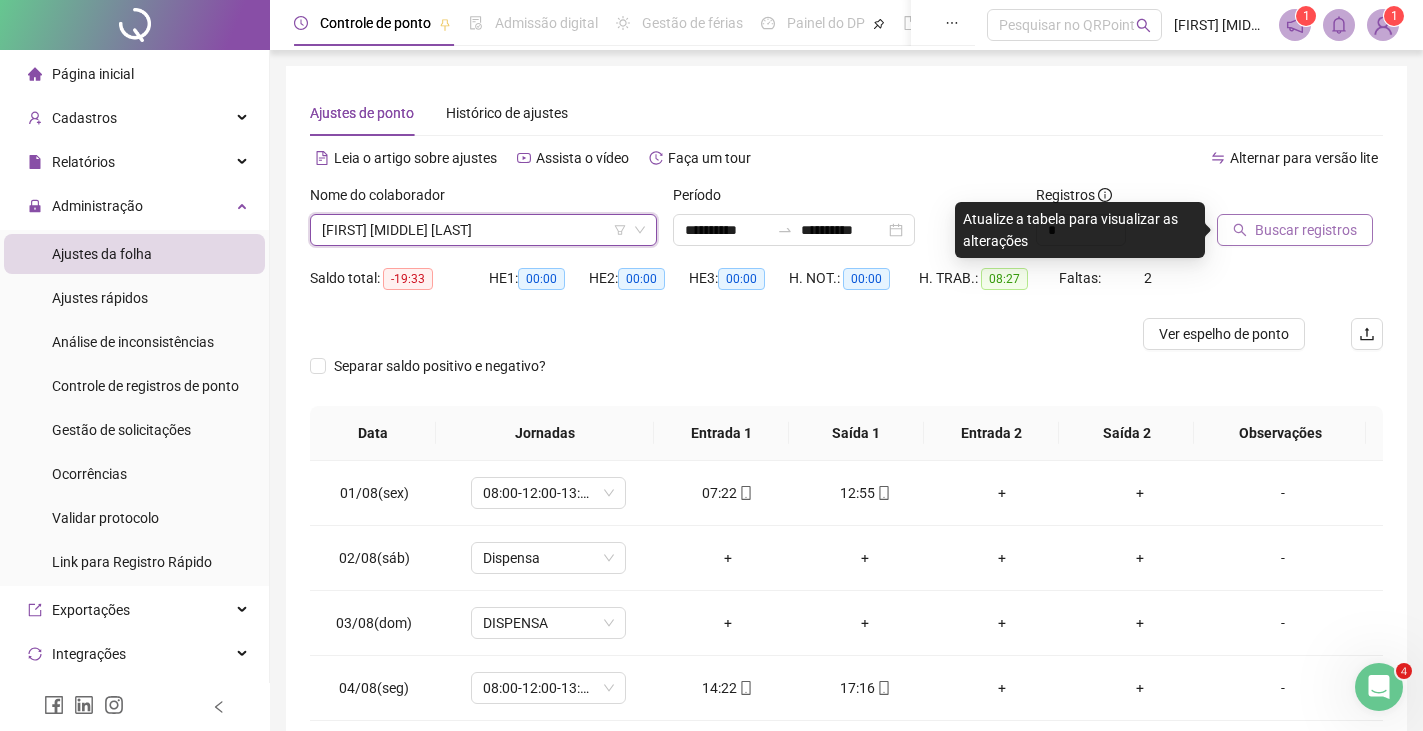 click on "Buscar registros" at bounding box center [1306, 230] 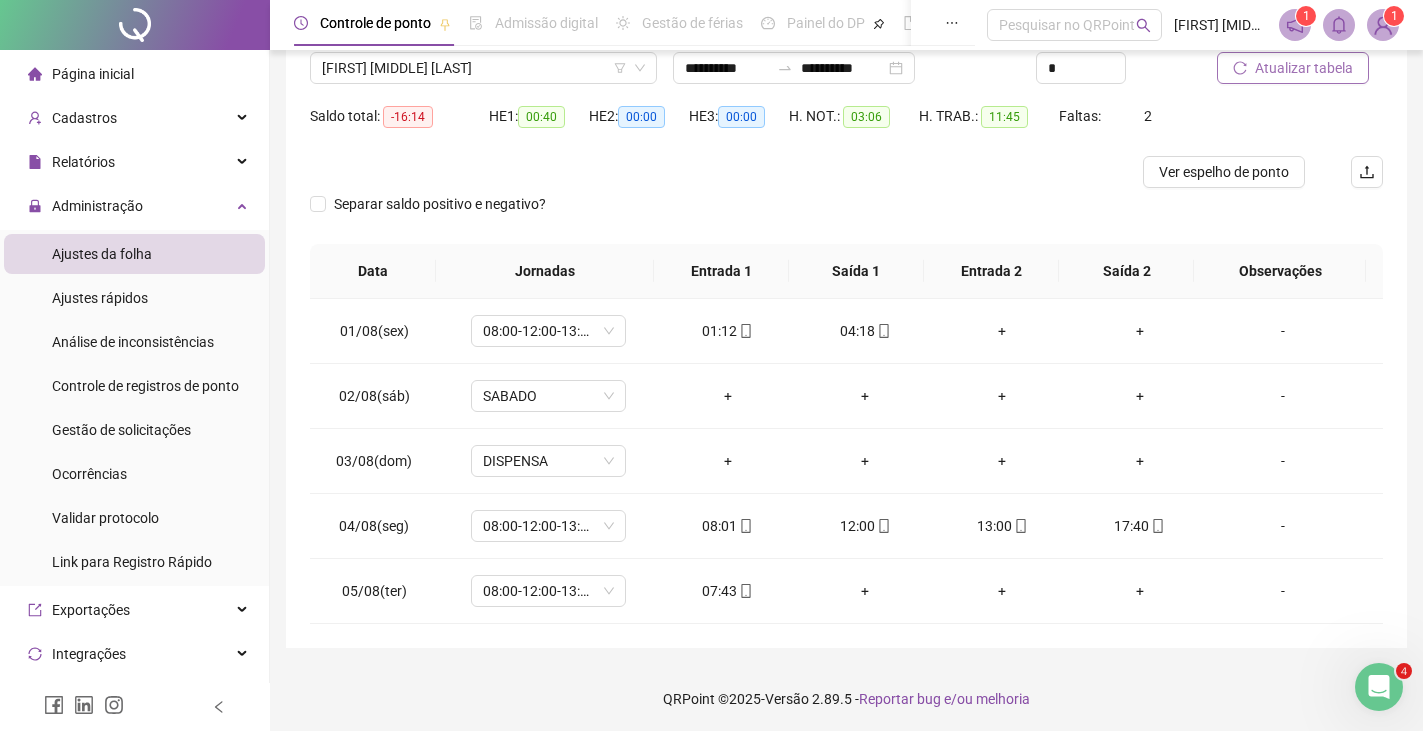 scroll, scrollTop: 165, scrollLeft: 0, axis: vertical 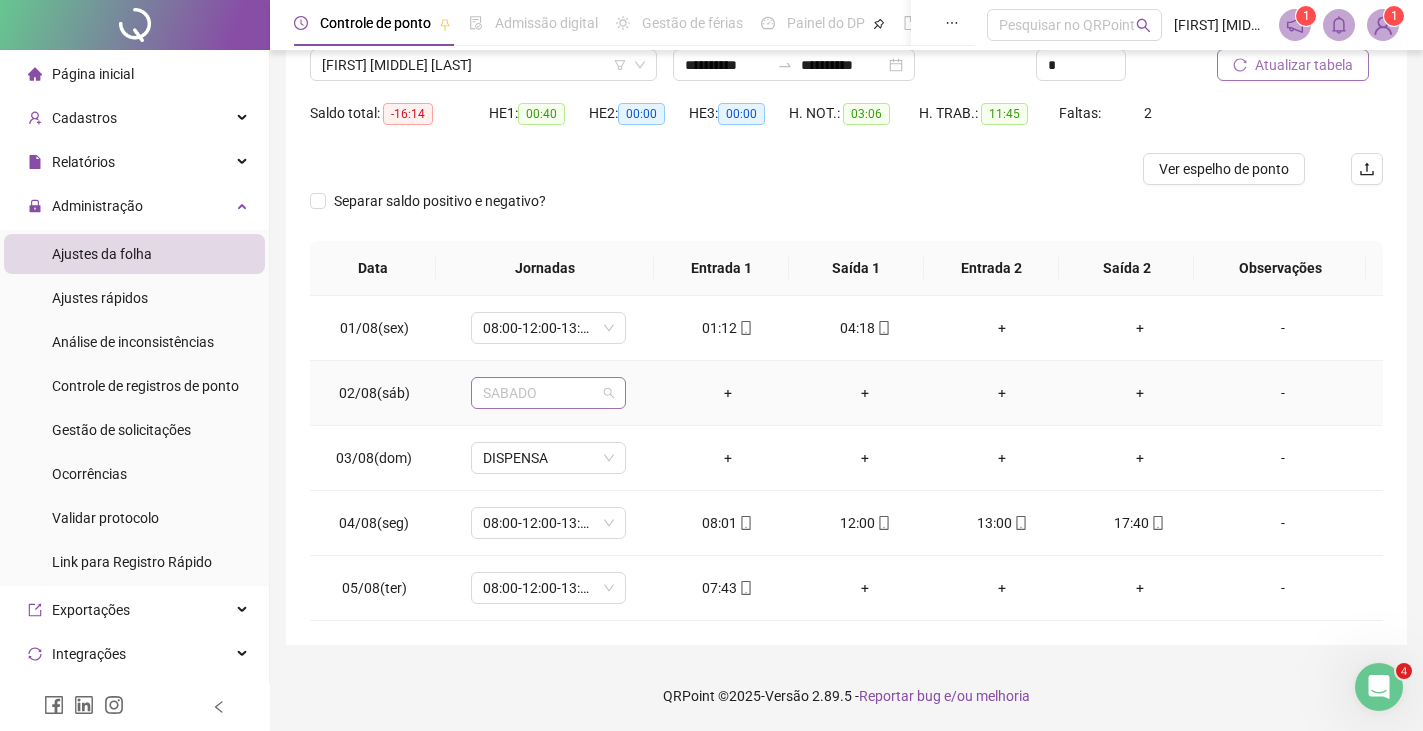 click on "SABADO" at bounding box center [548, 393] 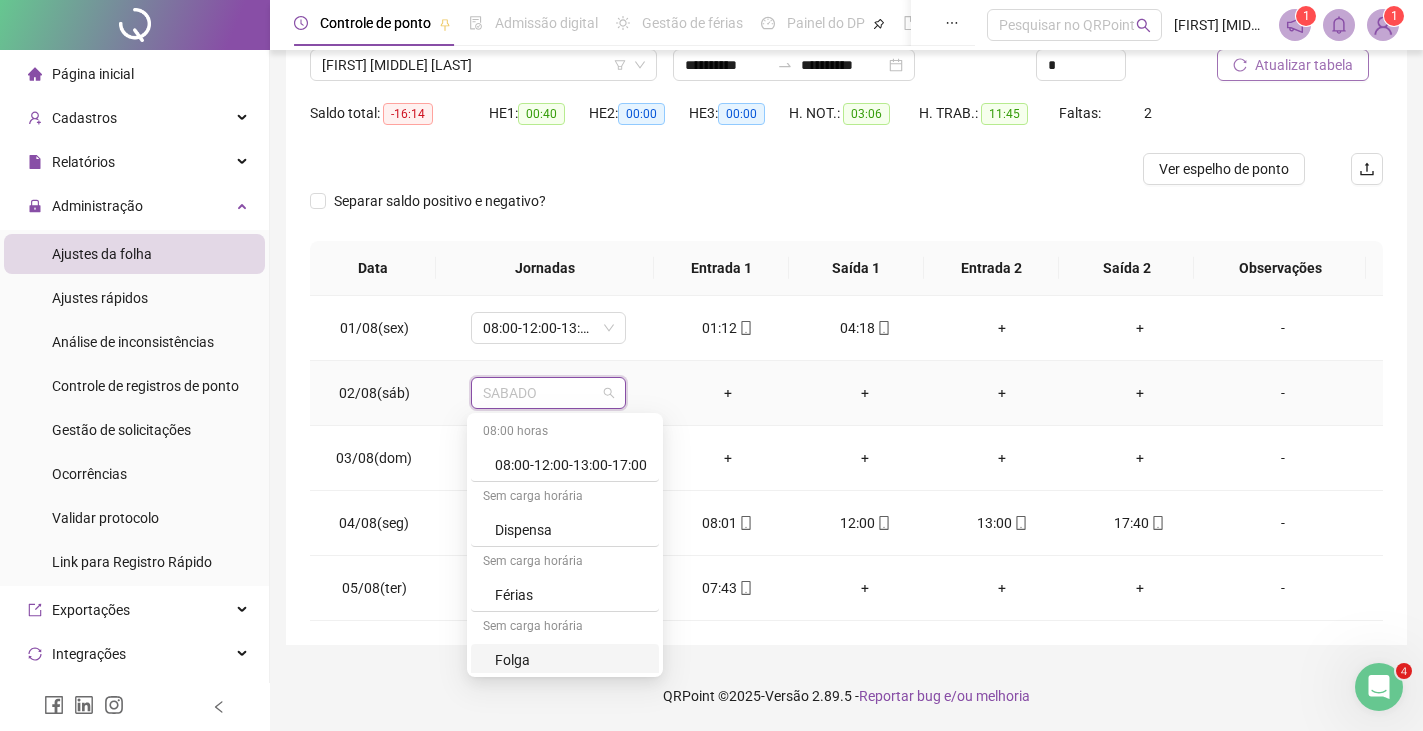 click on "Folga" at bounding box center [571, 660] 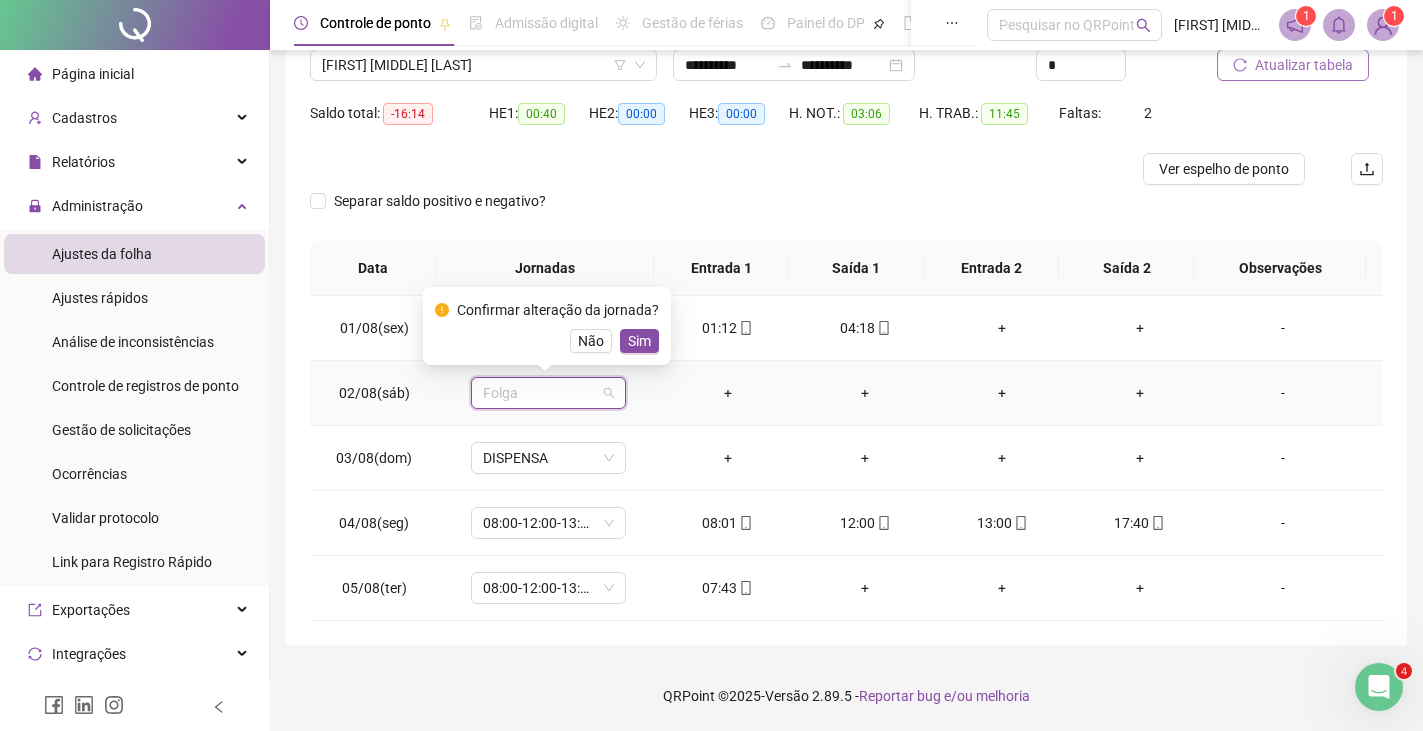 click on "Folga" at bounding box center (548, 393) 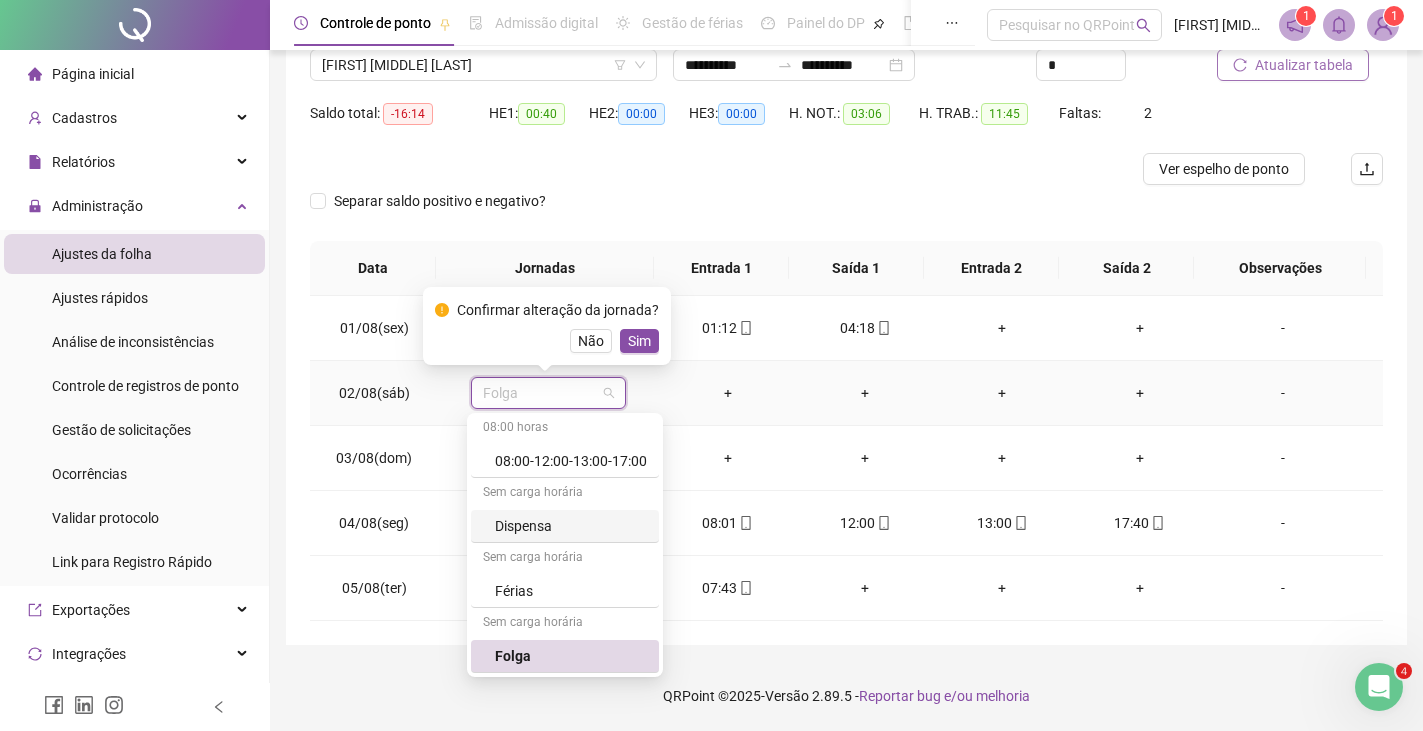 click on "Dispensa" at bounding box center (571, 526) 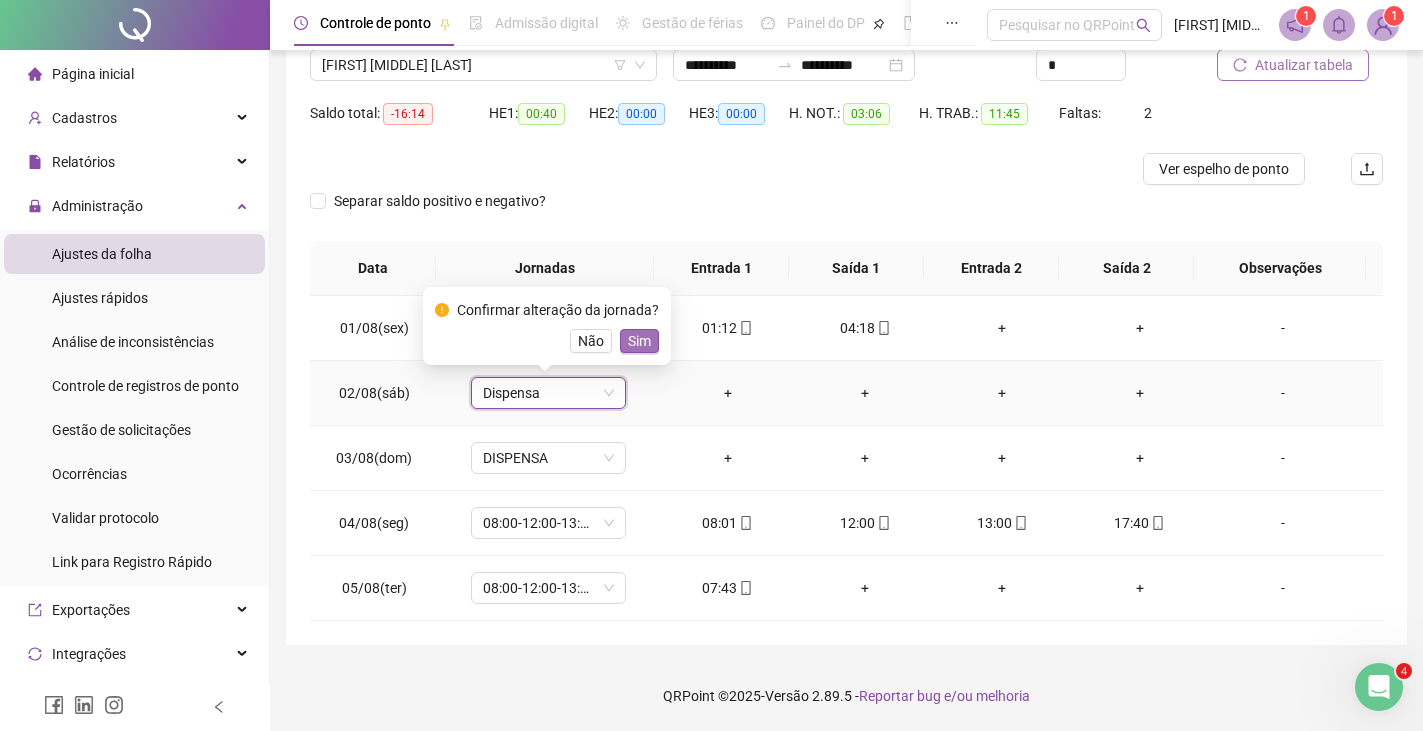 click on "Sim" at bounding box center (639, 341) 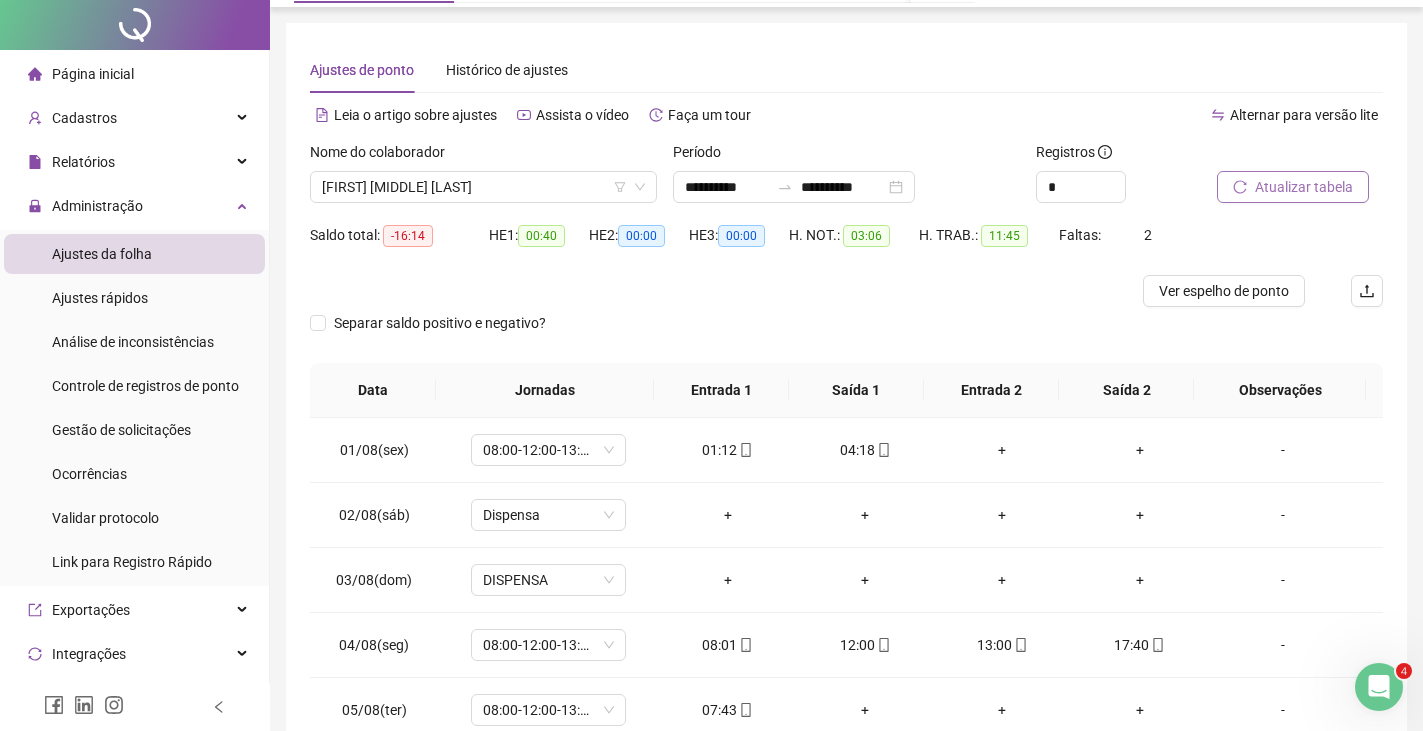 scroll, scrollTop: 0, scrollLeft: 0, axis: both 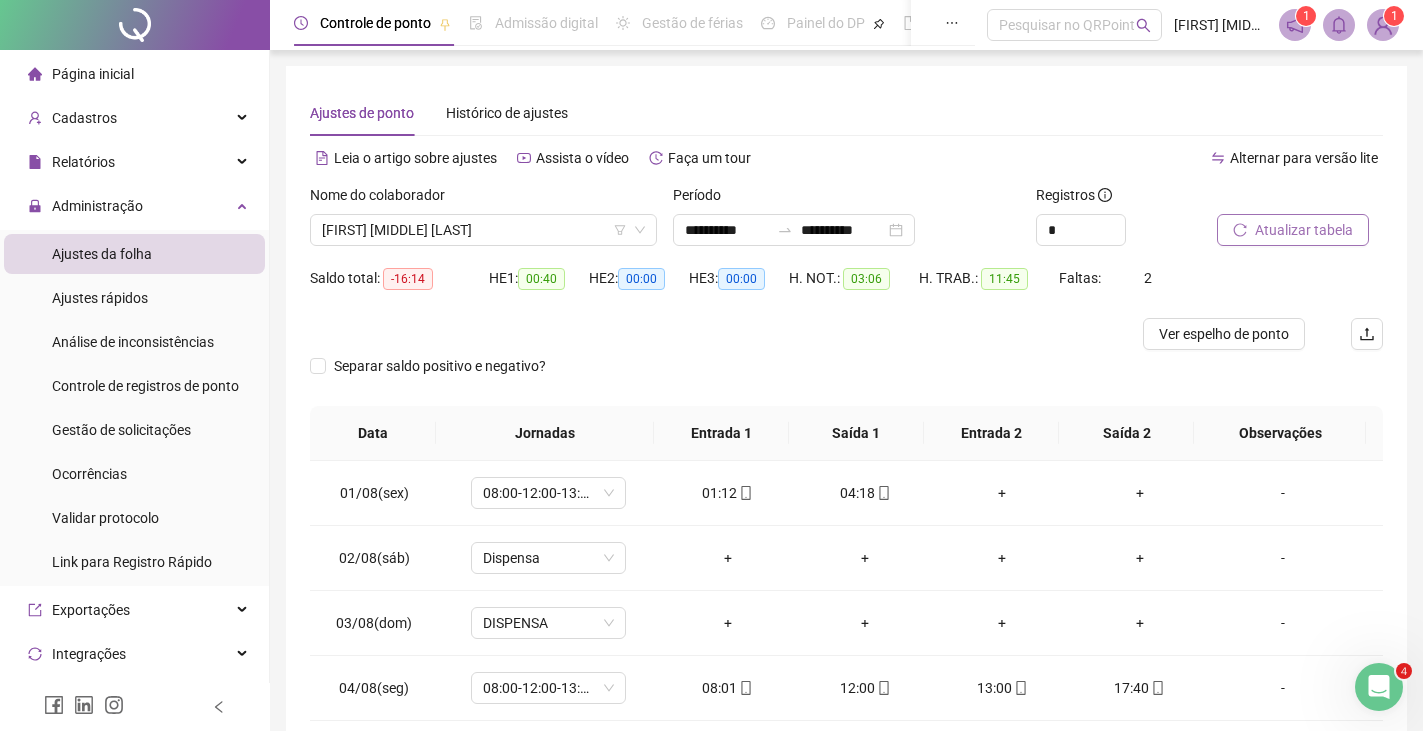 click on "Atualizar tabela" at bounding box center (1304, 230) 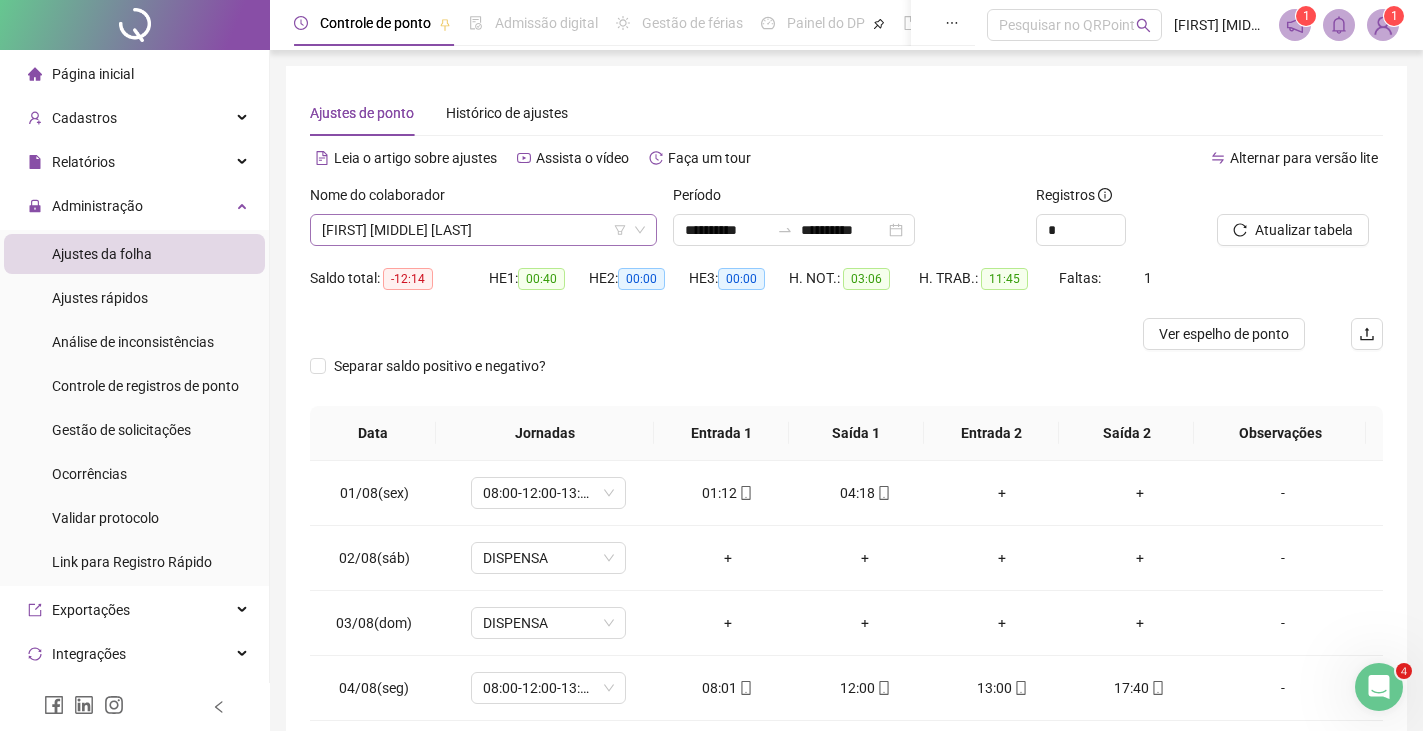 click on "WANDERSON SANTOS DO BOMFIM" at bounding box center (483, 230) 